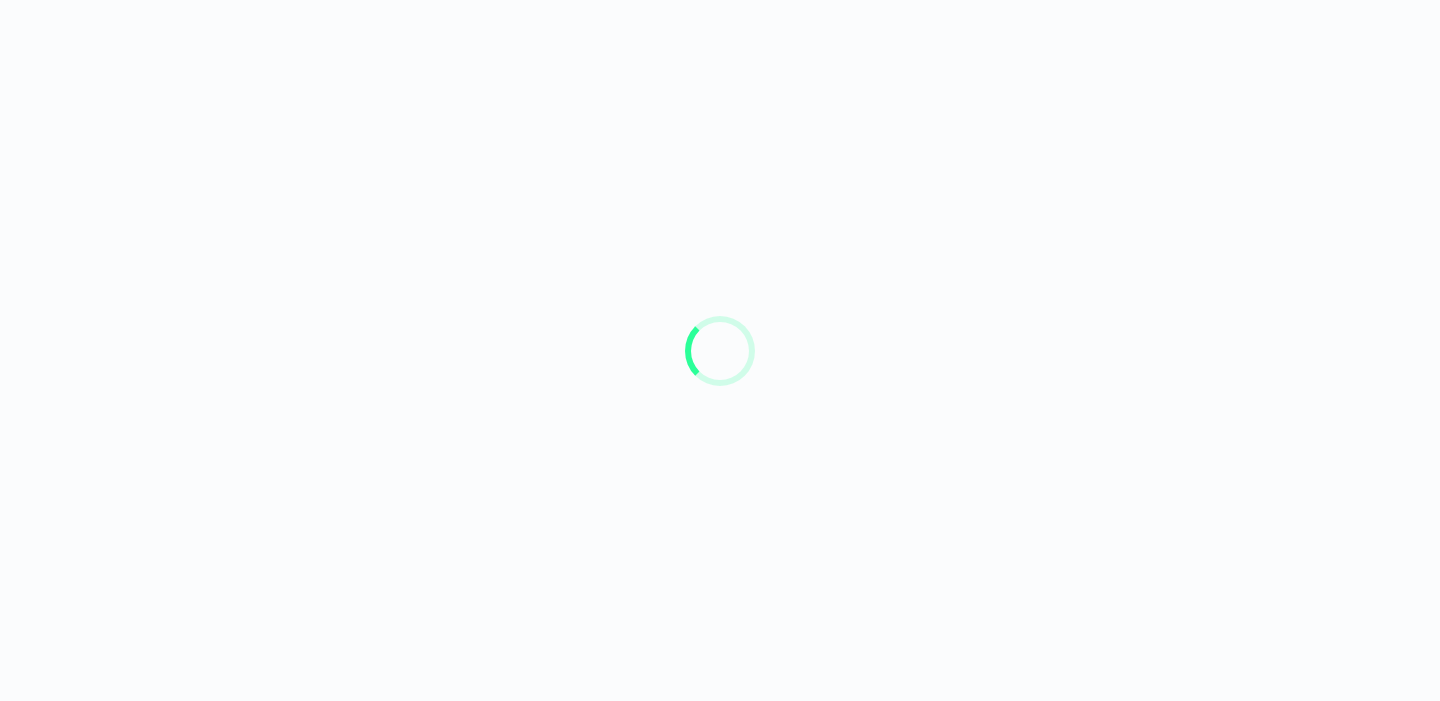 scroll, scrollTop: 0, scrollLeft: 0, axis: both 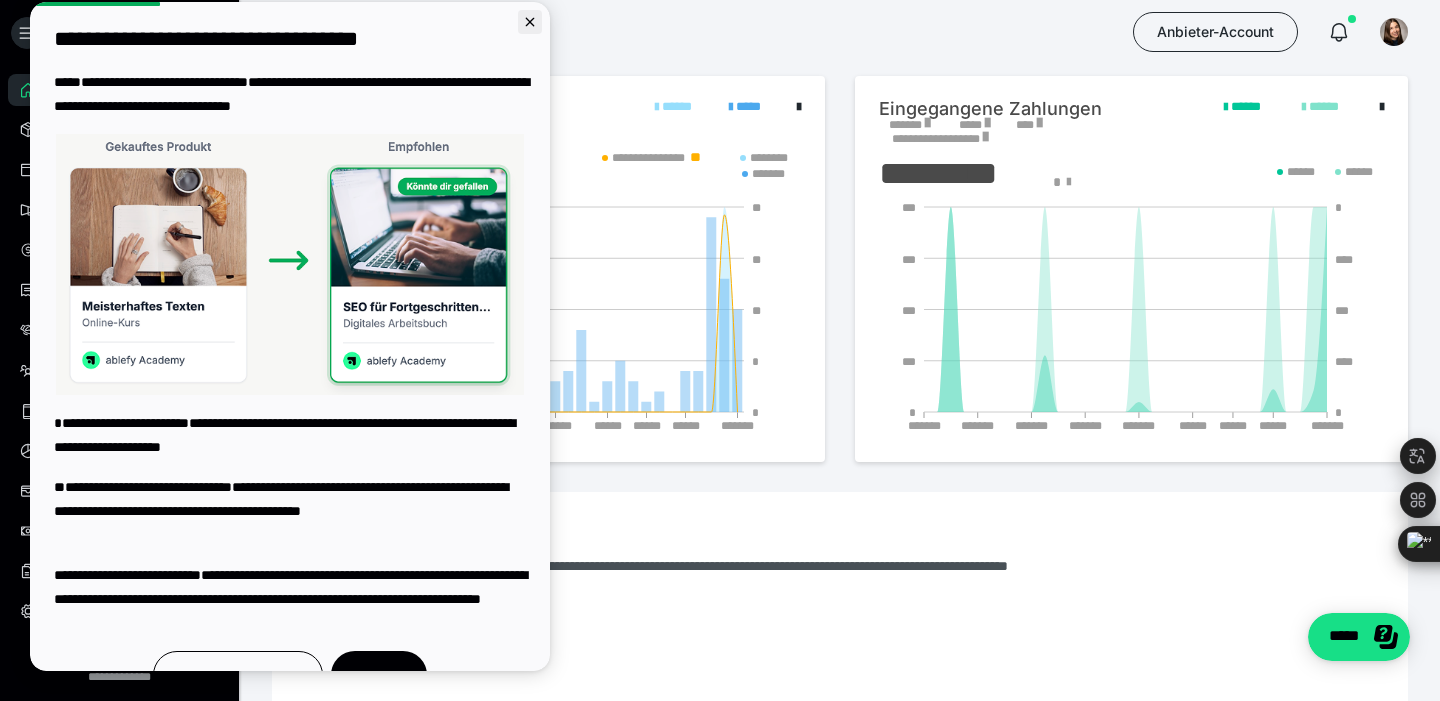 click 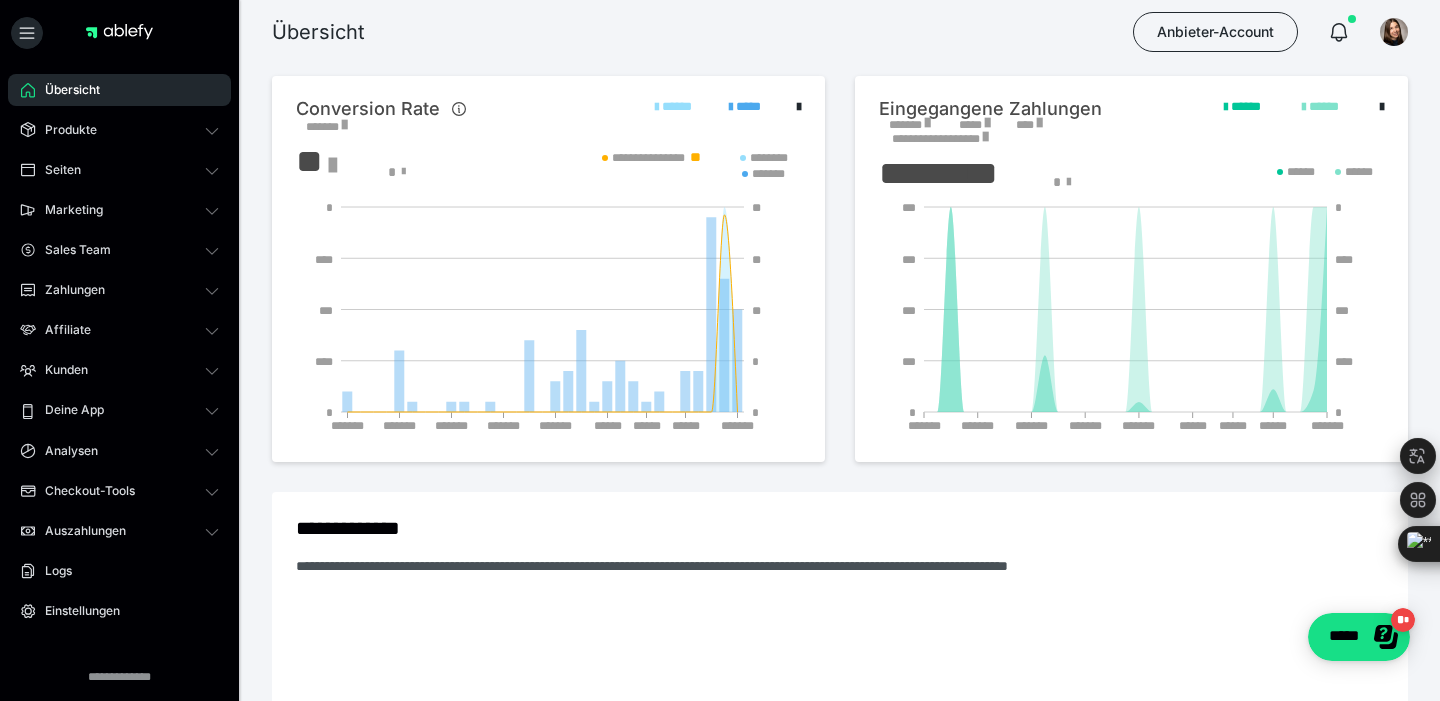 scroll, scrollTop: 0, scrollLeft: 0, axis: both 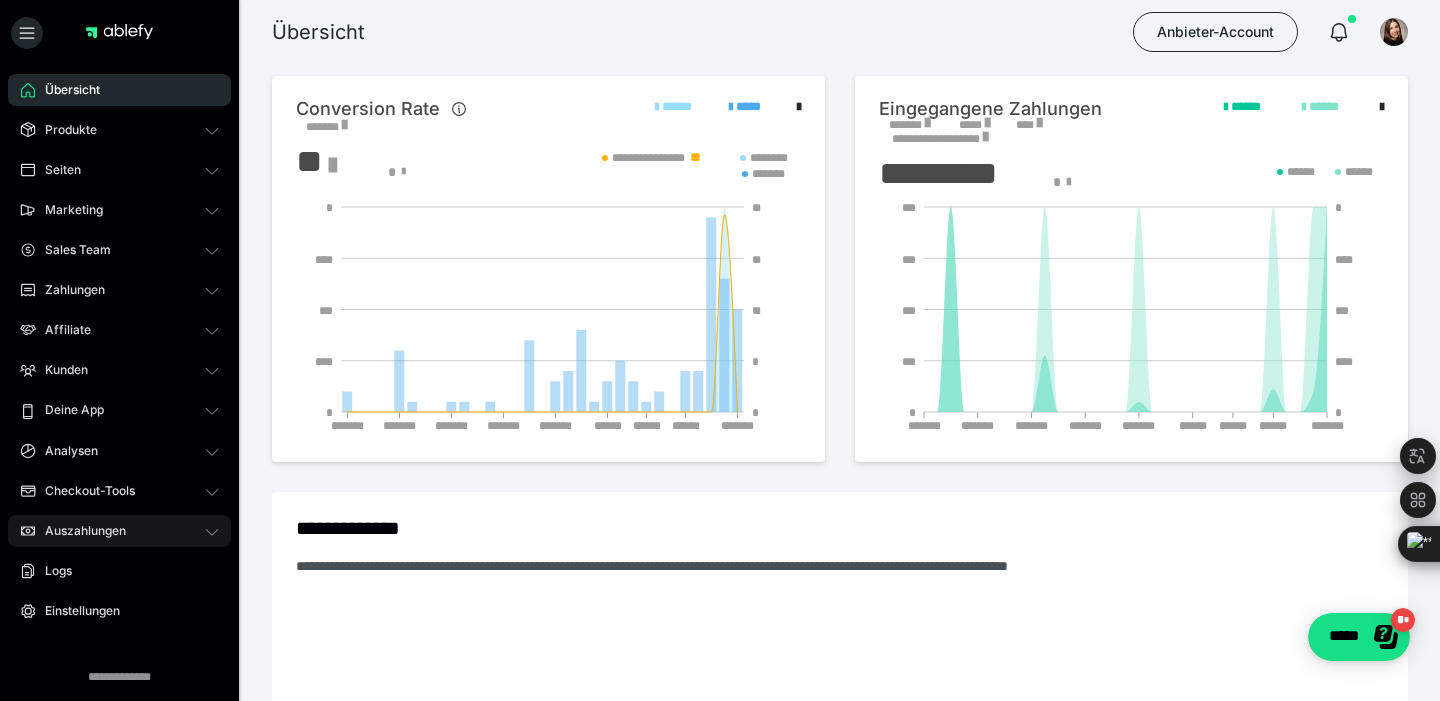 click on "Auszahlungen" at bounding box center (78, 531) 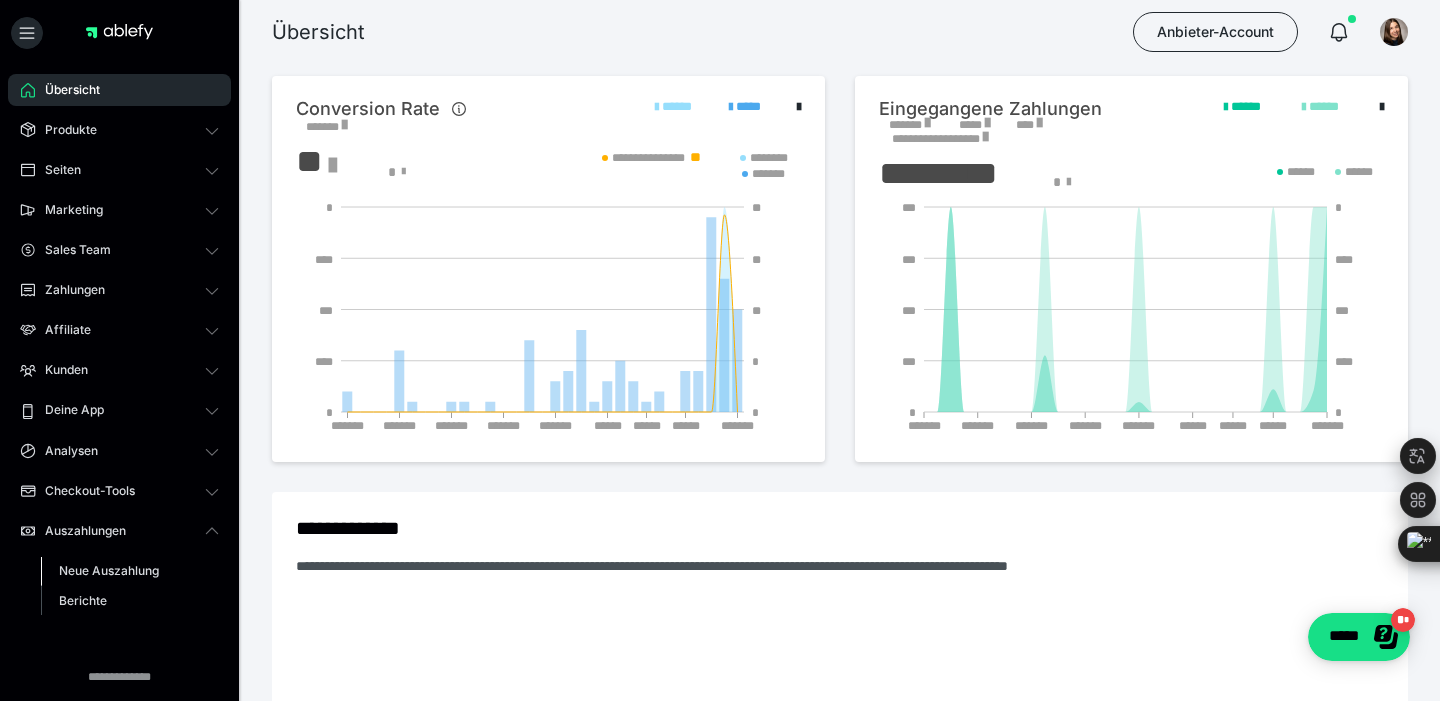 click on "Neue Auszahlung" at bounding box center (109, 570) 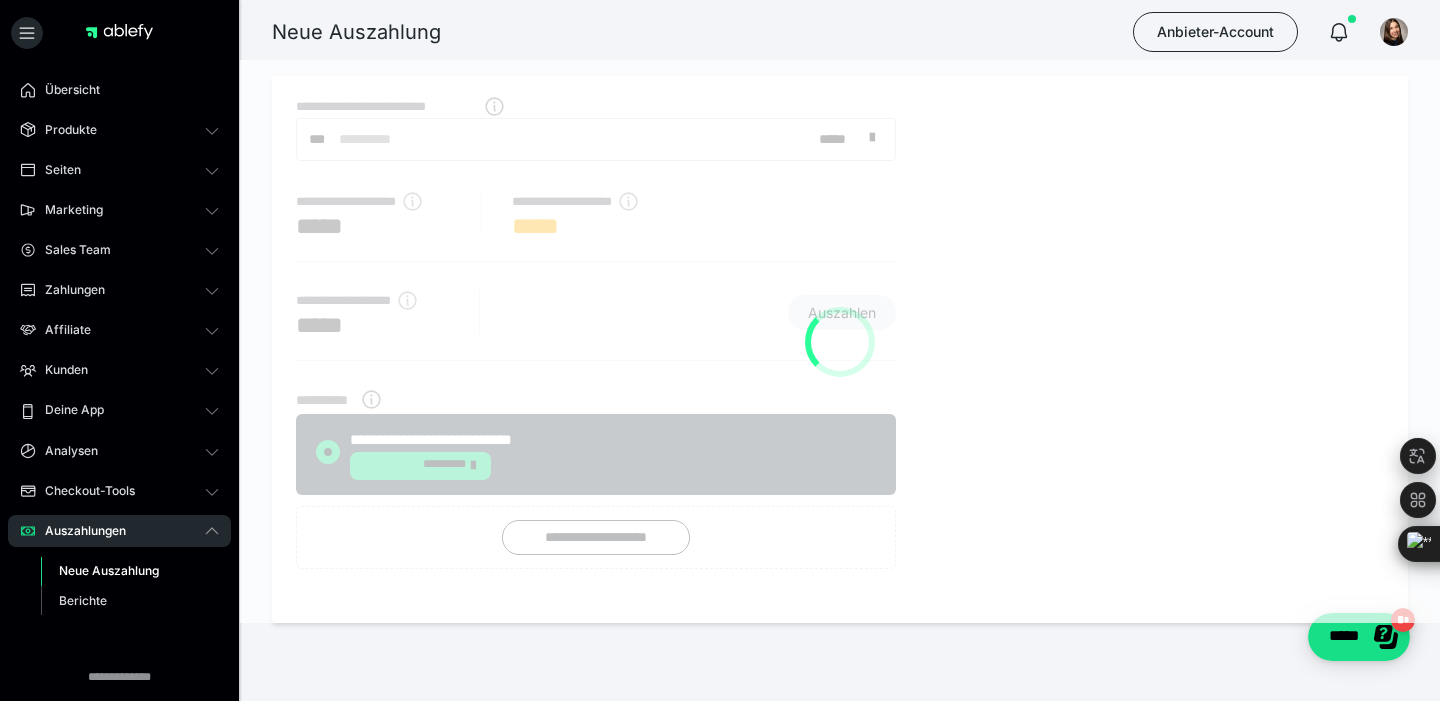 radio on "****" 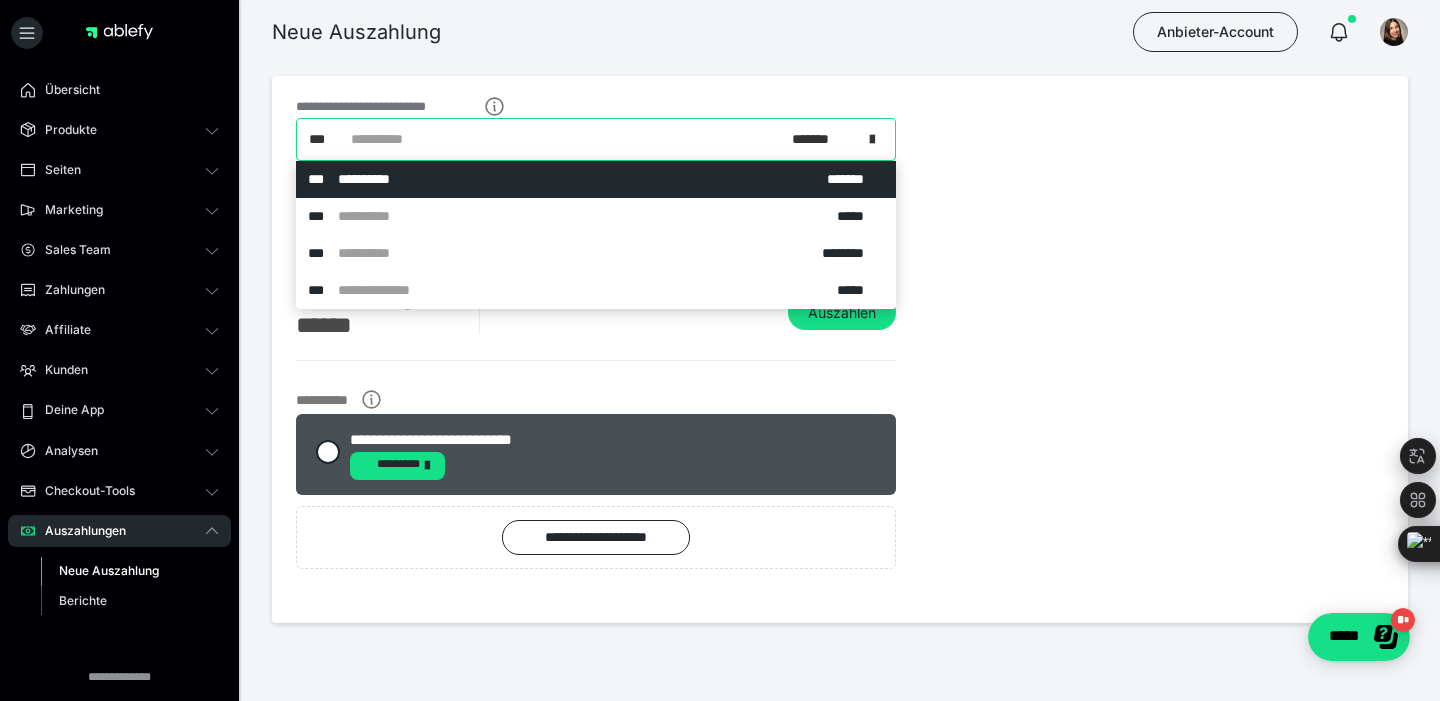 click at bounding box center (872, 136) 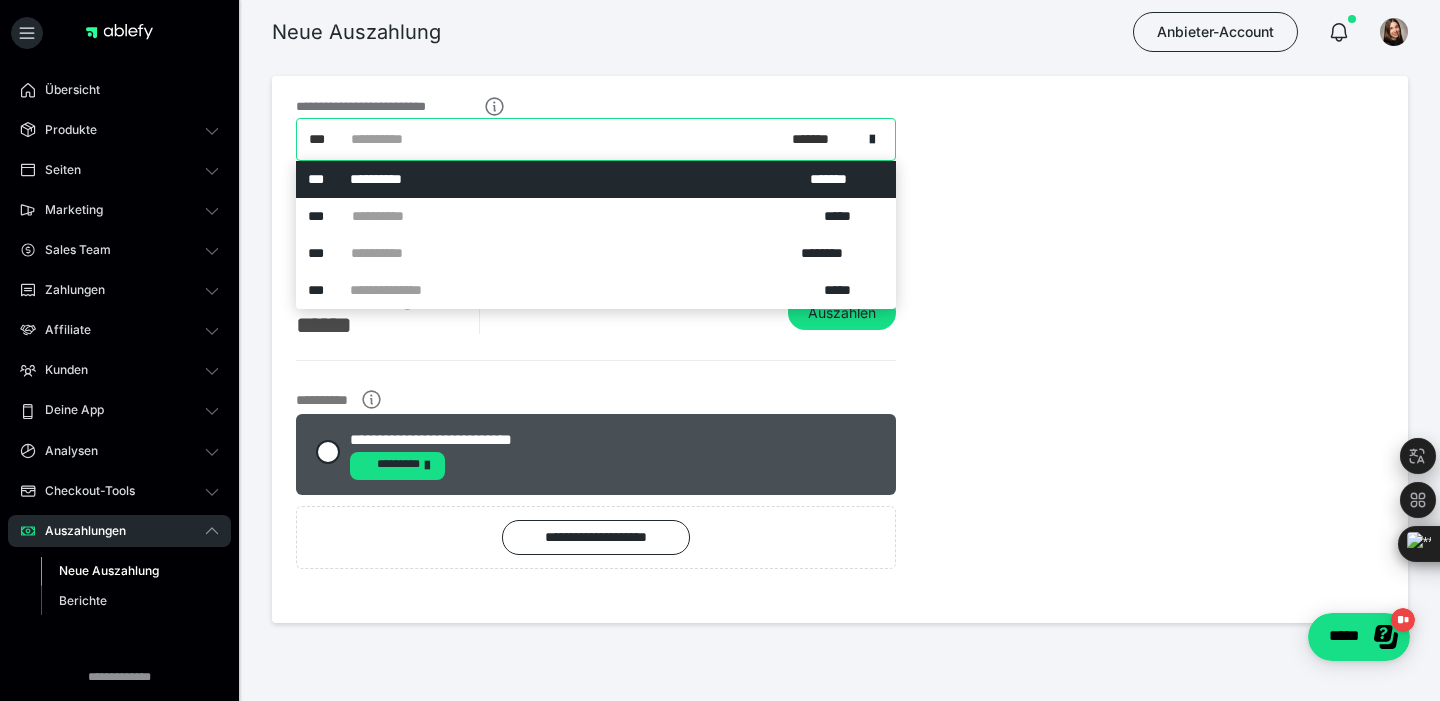 click on "**********" at bounding box center [840, 349] 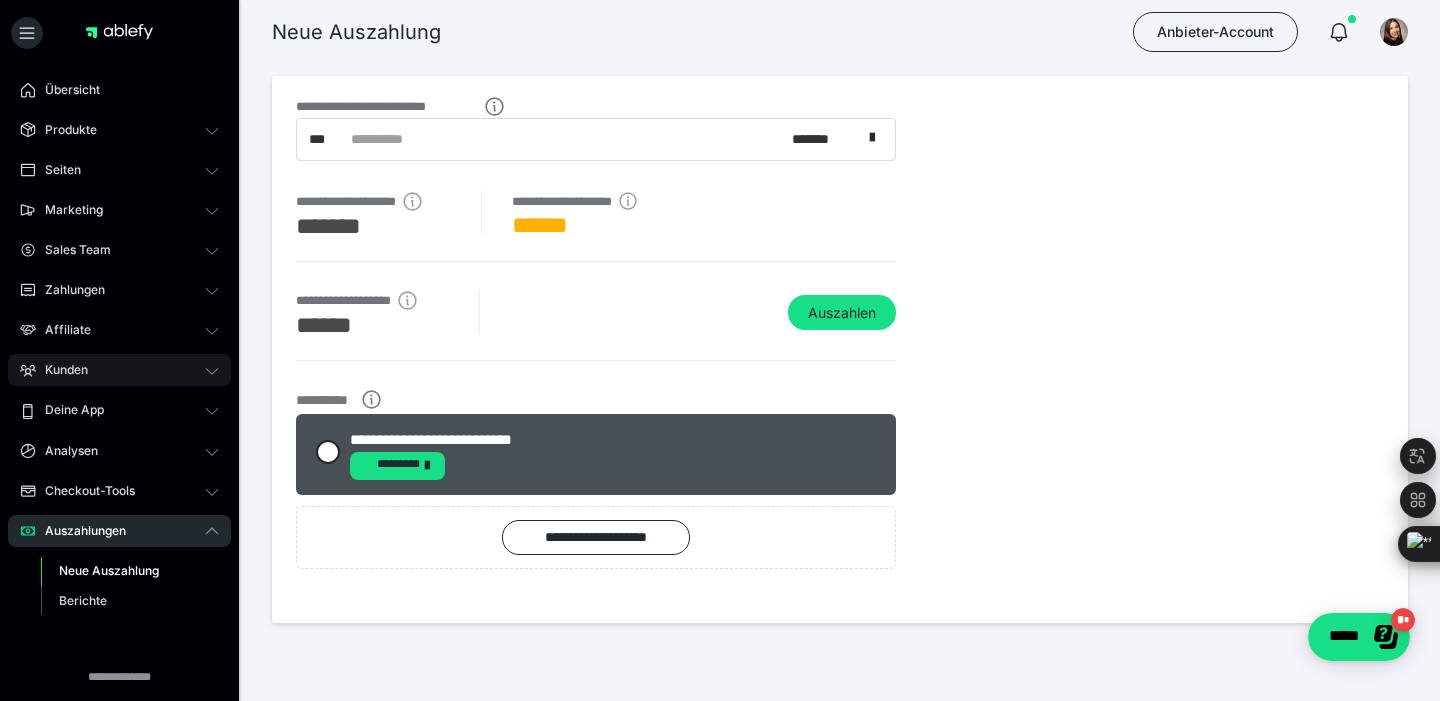 click on "Kunden" at bounding box center [59, 370] 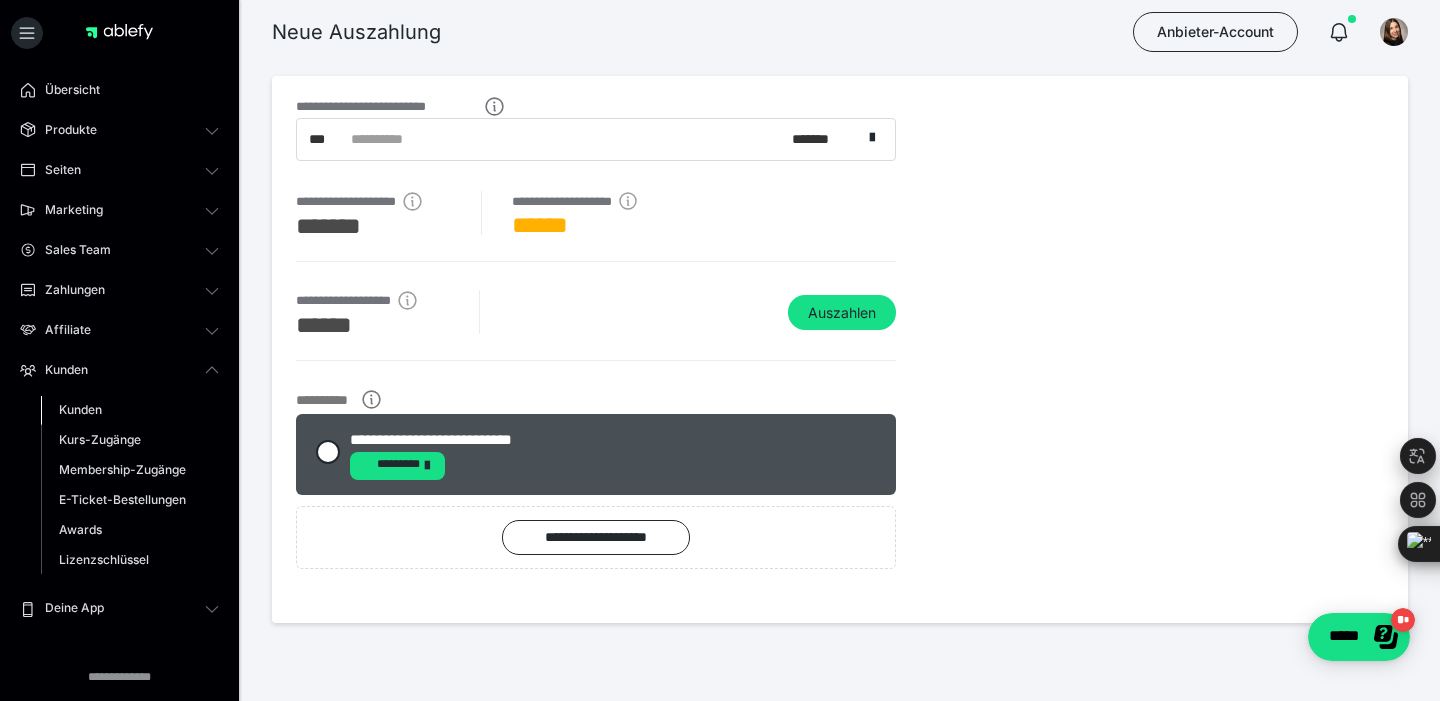 click on "Kunden" at bounding box center (80, 409) 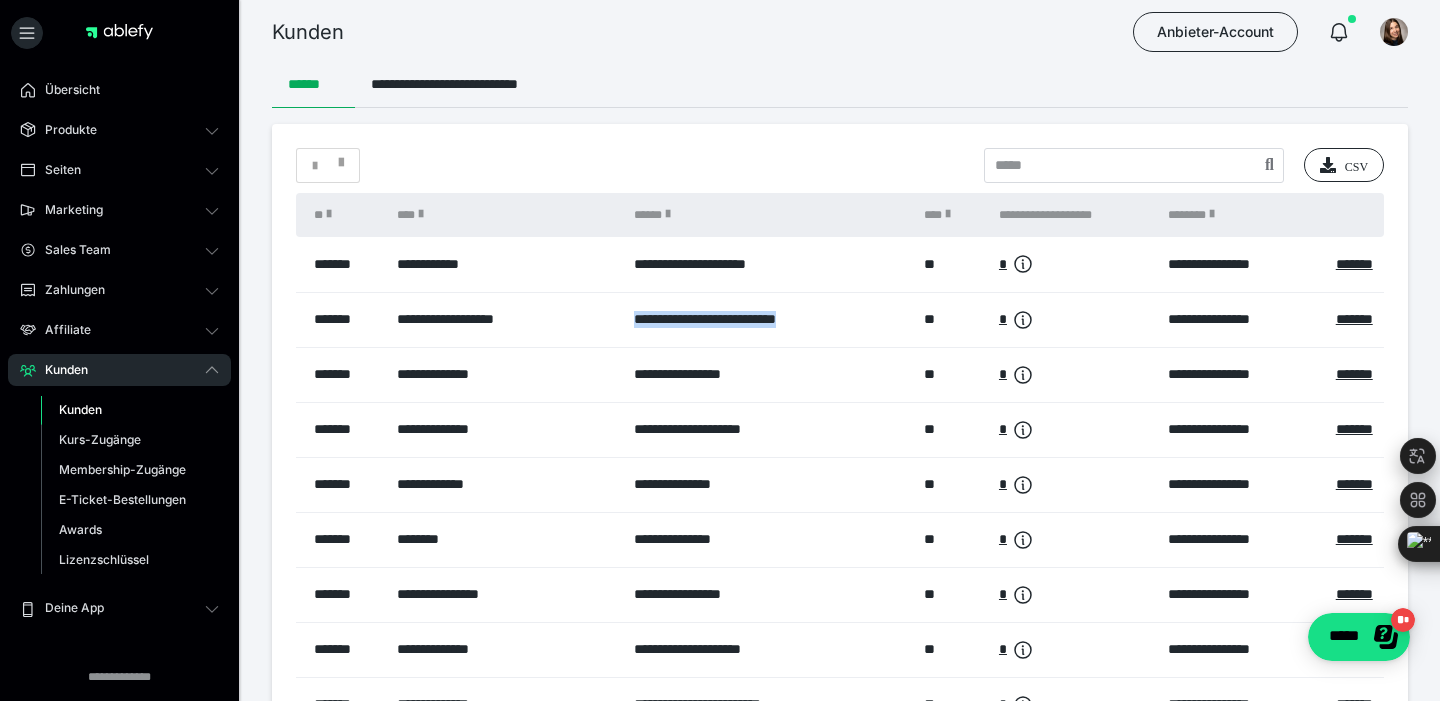 drag, startPoint x: 628, startPoint y: 318, endPoint x: 865, endPoint y: 316, distance: 237.00844 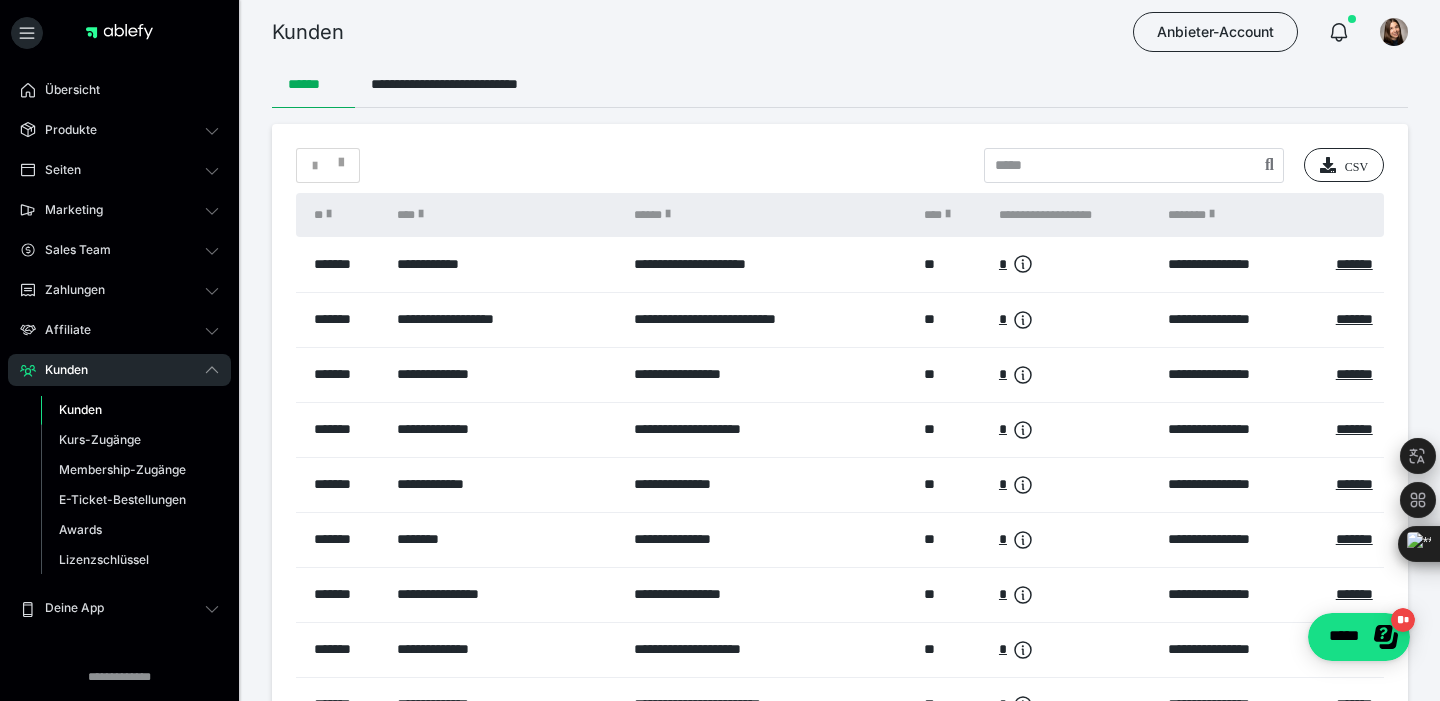 click on "* CSV" at bounding box center [840, 165] 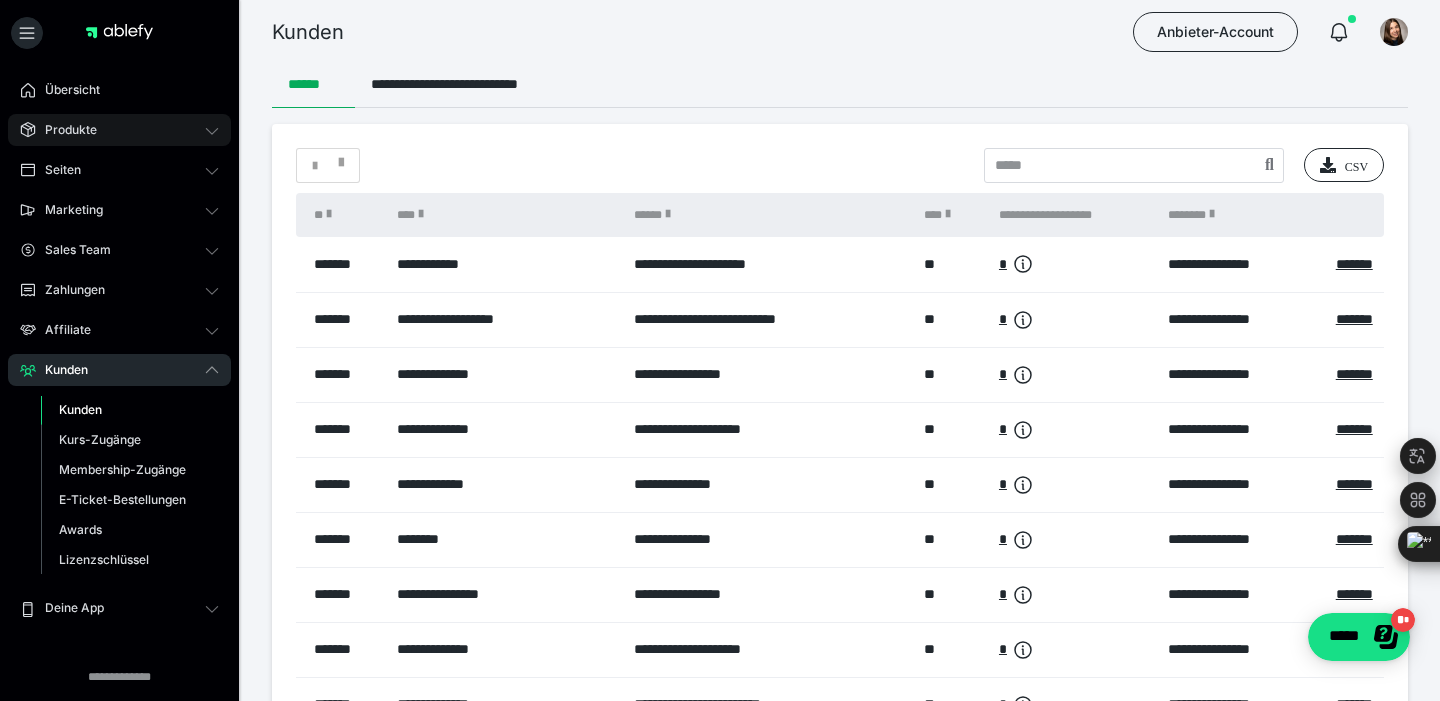 click on "Produkte" at bounding box center (64, 130) 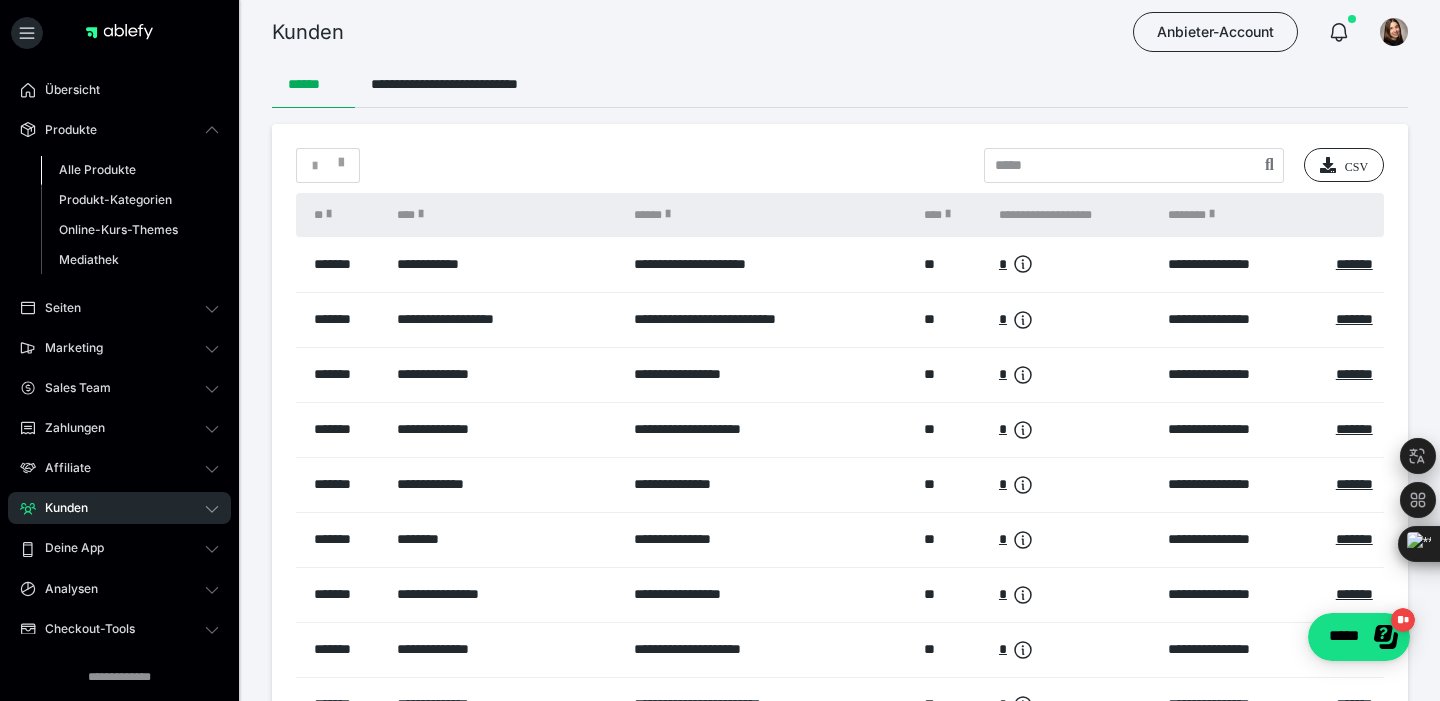 click on "Alle Produkte" at bounding box center [97, 169] 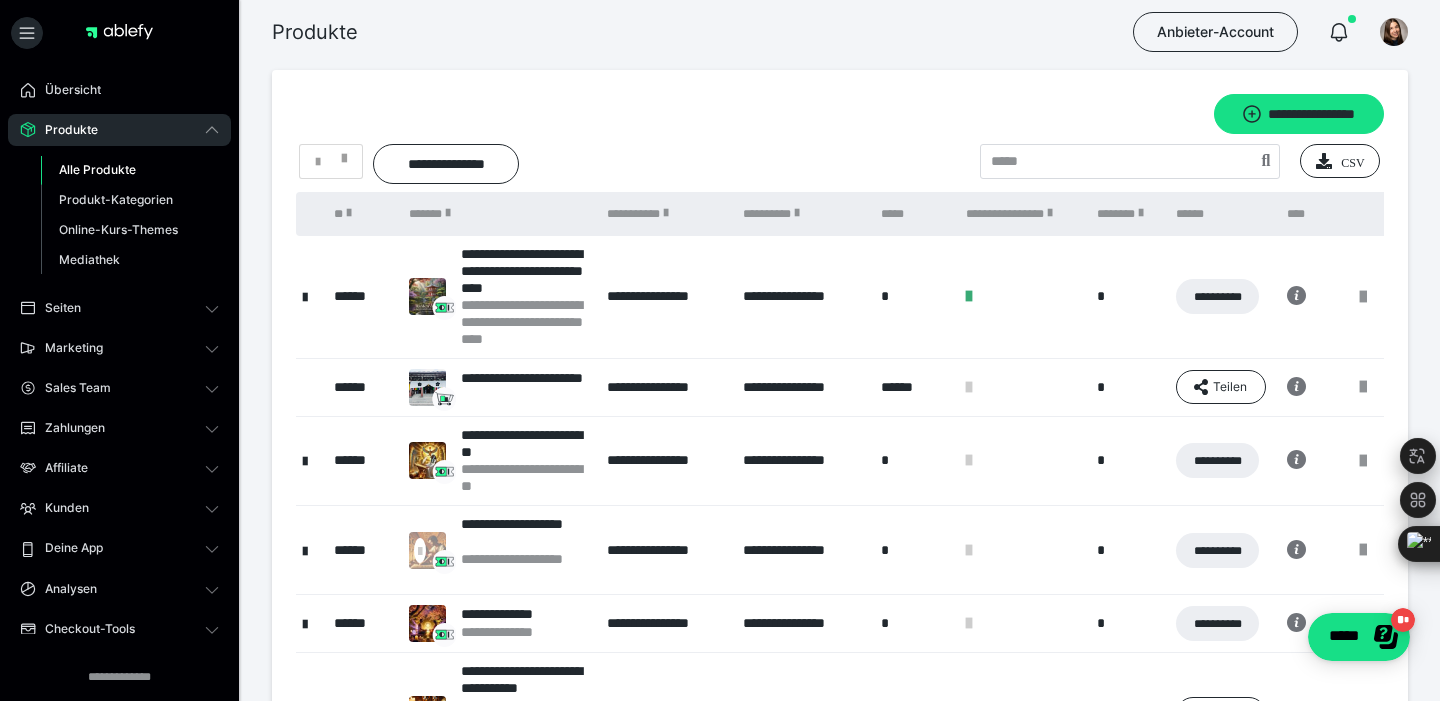 scroll, scrollTop: 0, scrollLeft: 0, axis: both 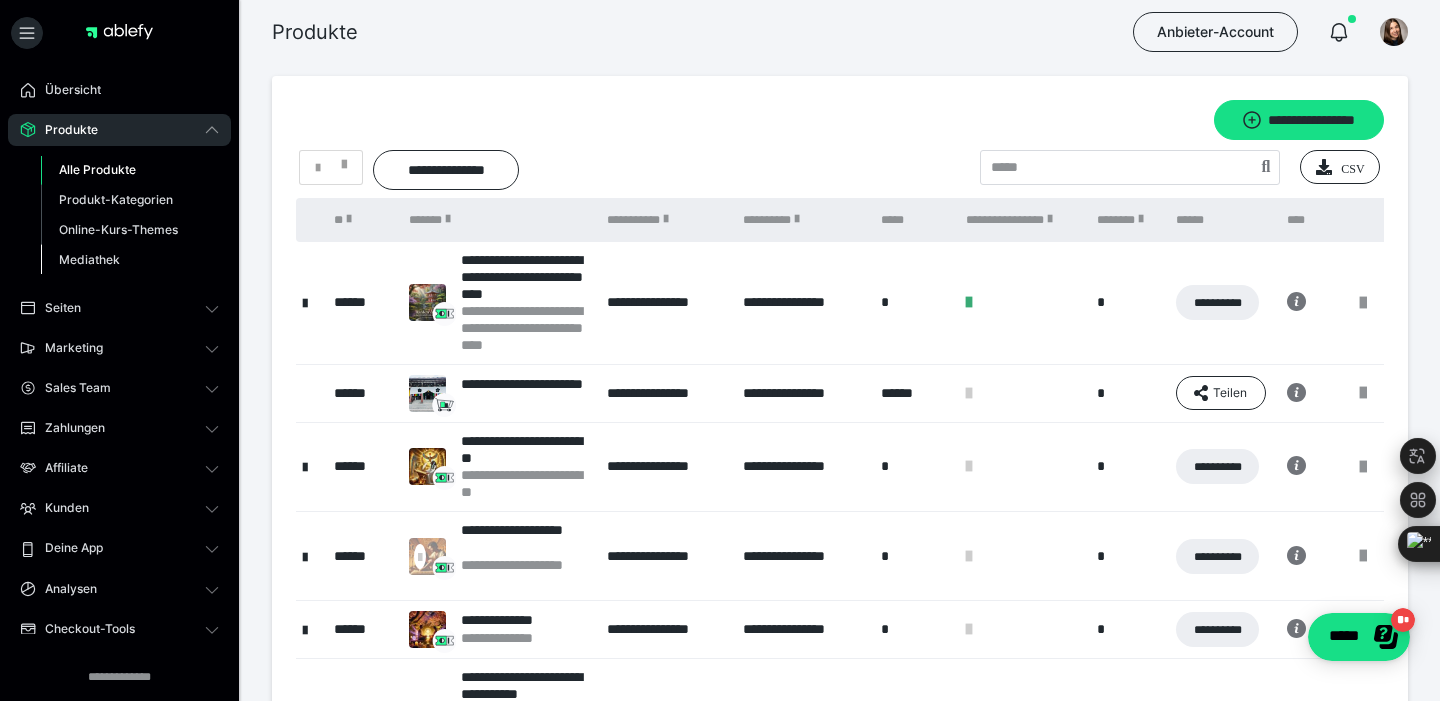 click on "Mediathek" at bounding box center [89, 259] 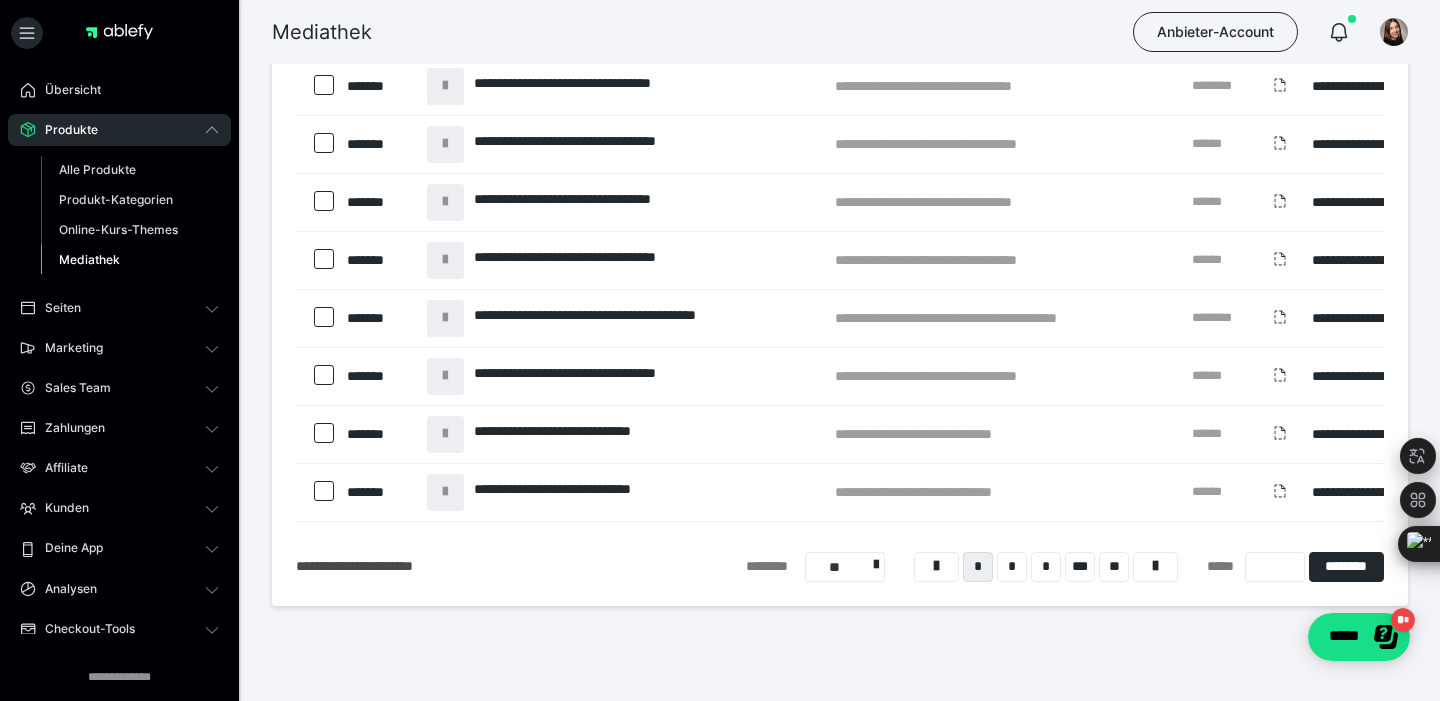 scroll, scrollTop: 361, scrollLeft: 0, axis: vertical 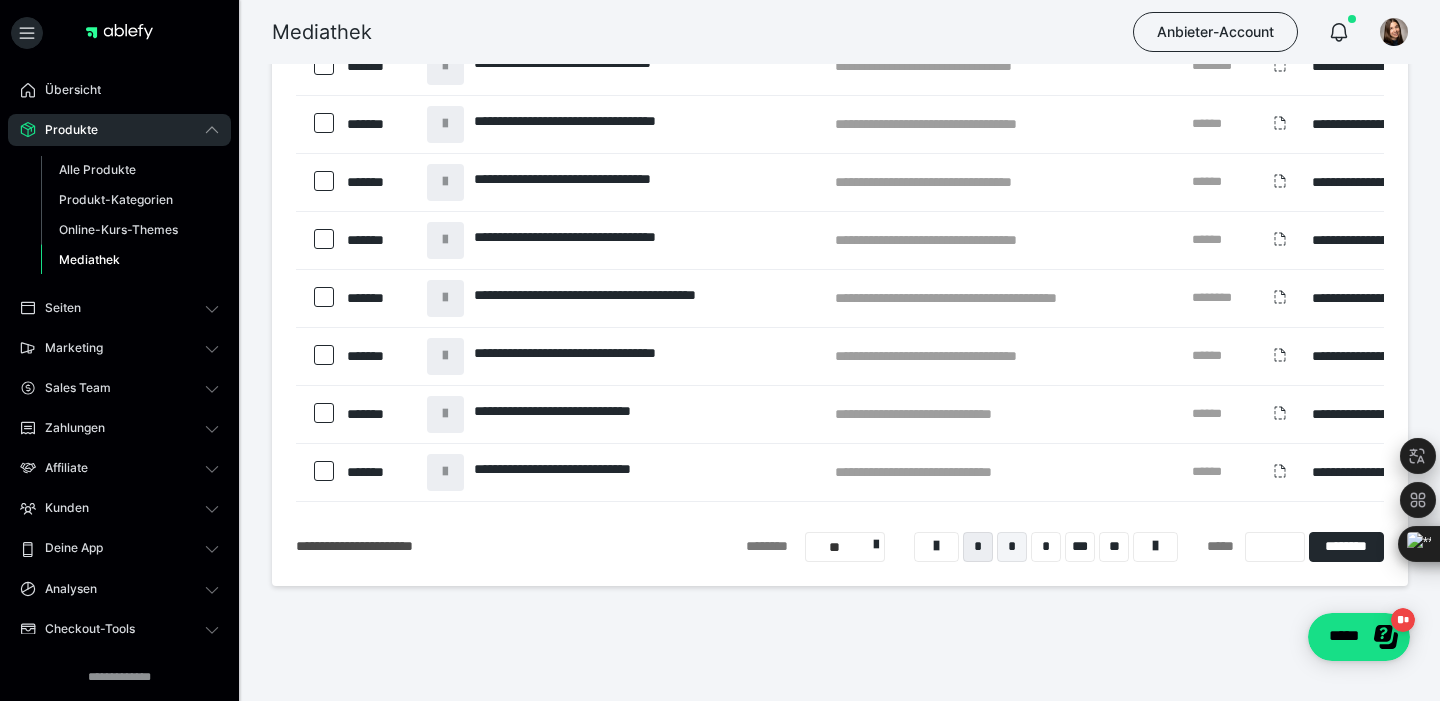 click on "*" at bounding box center (1012, 547) 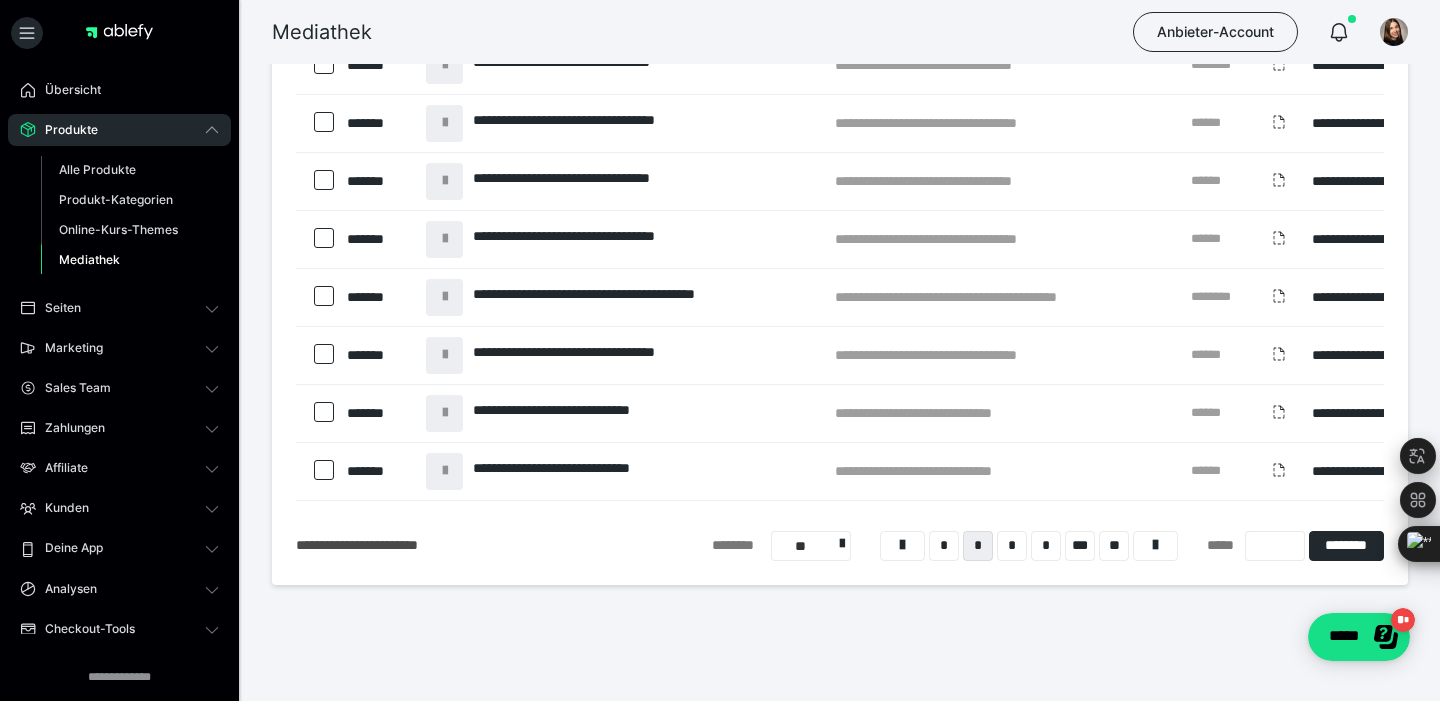 scroll, scrollTop: 368, scrollLeft: 0, axis: vertical 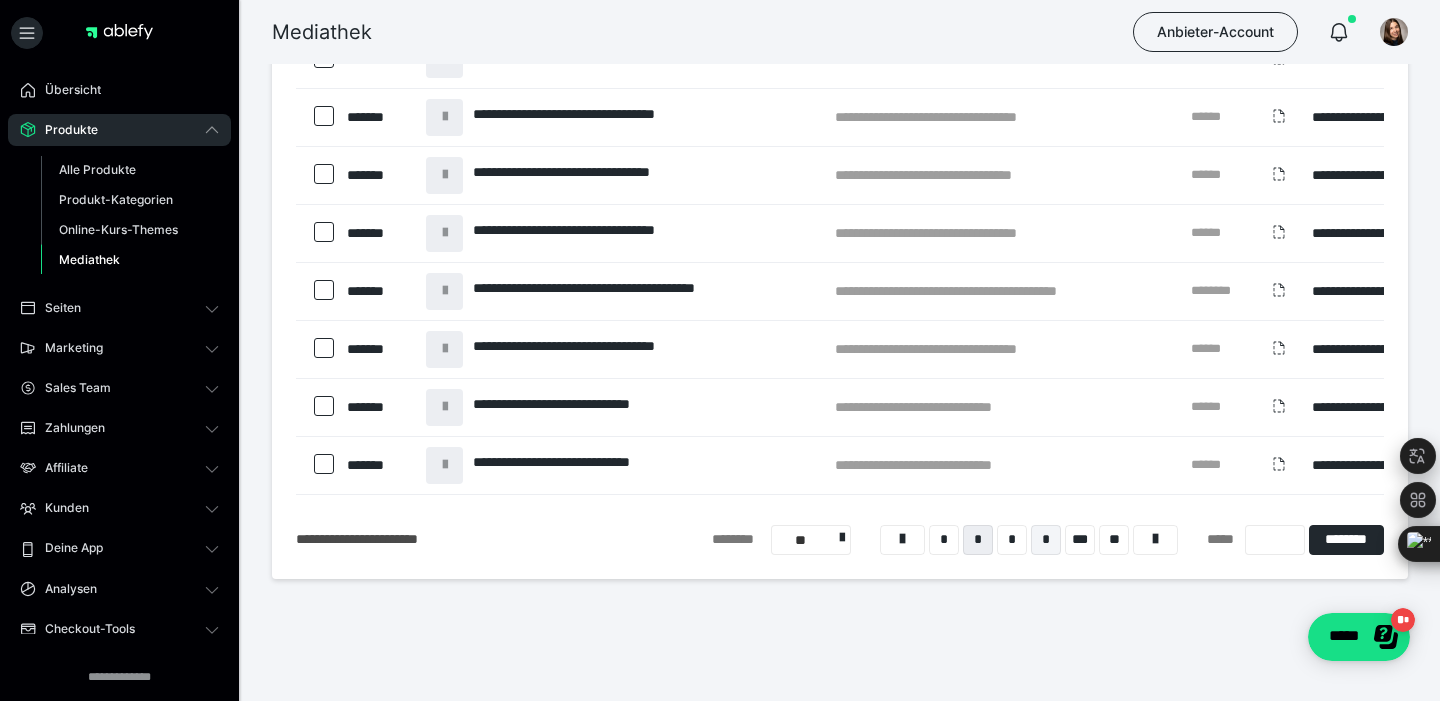 click on "*" at bounding box center [1046, 540] 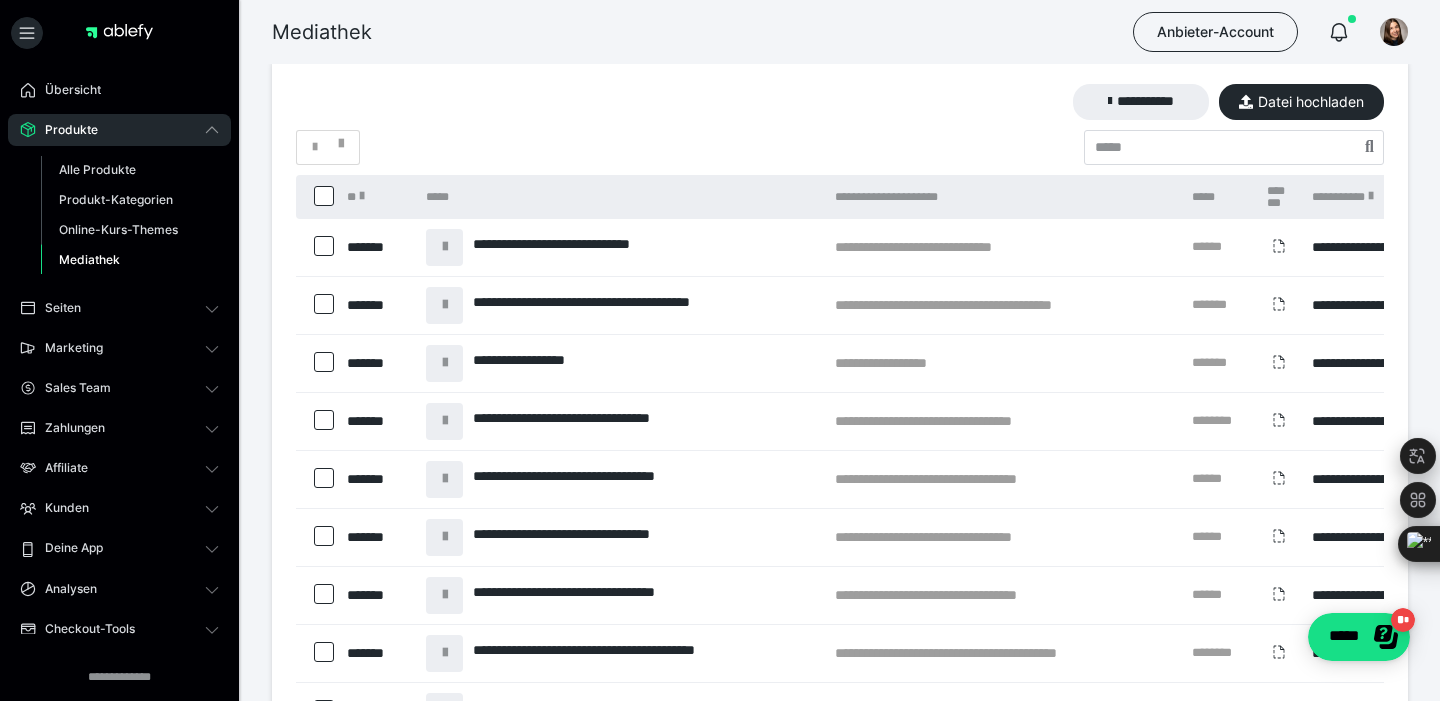 scroll, scrollTop: 368, scrollLeft: 0, axis: vertical 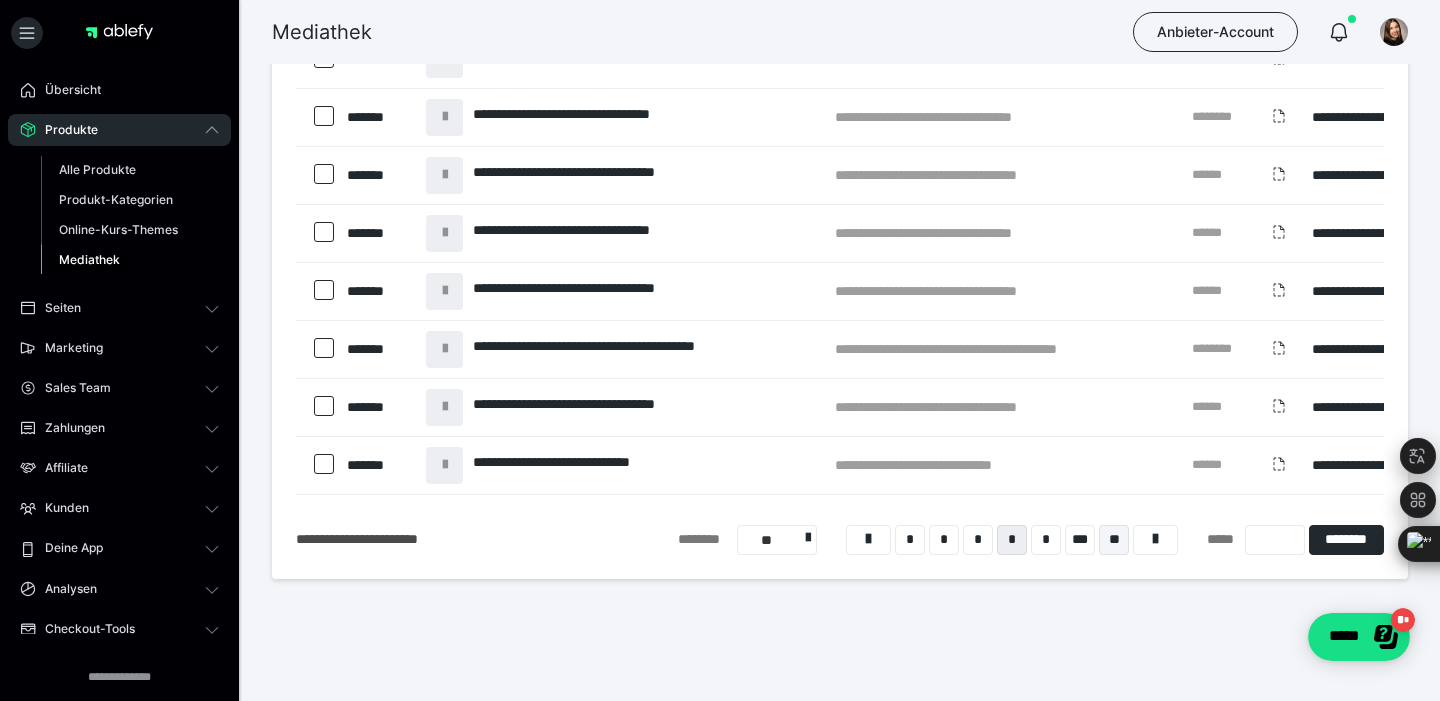 click on "**" at bounding box center (1114, 540) 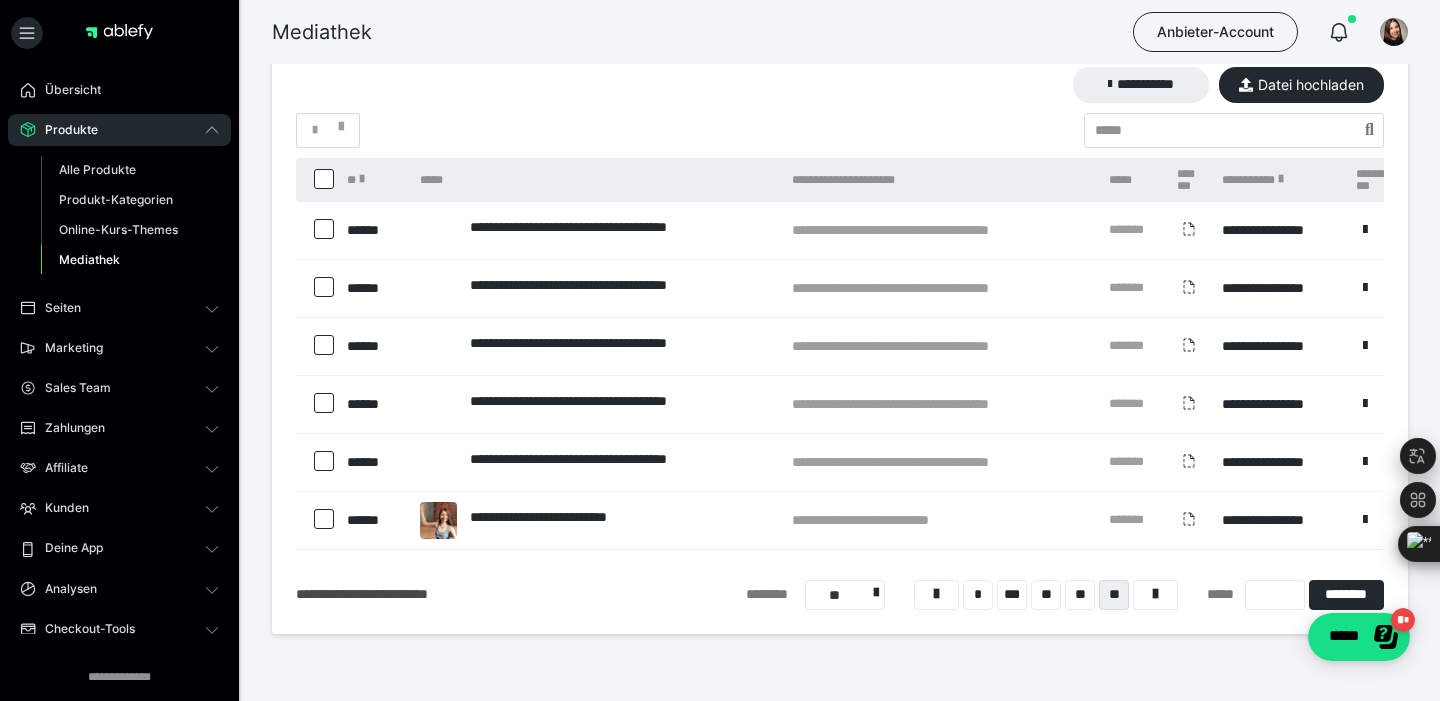 scroll, scrollTop: 86, scrollLeft: 0, axis: vertical 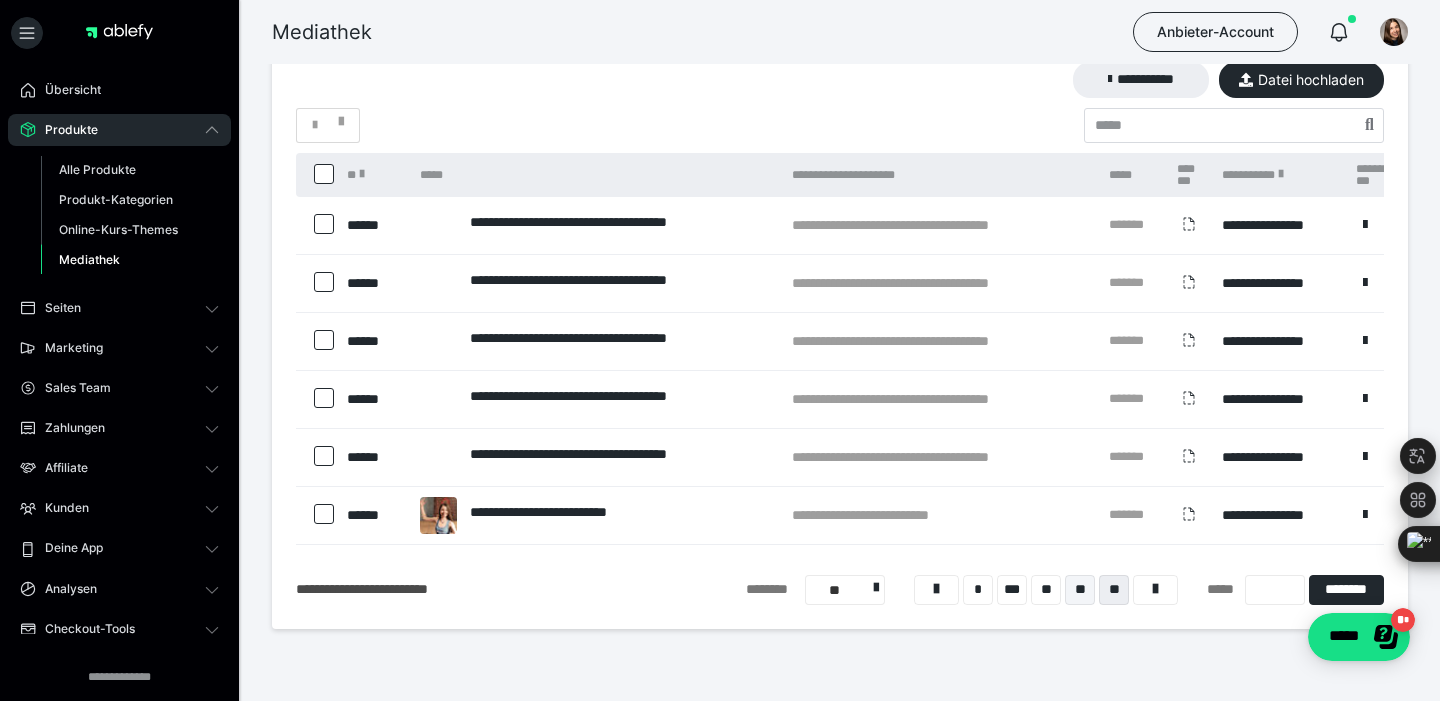 click on "**" at bounding box center [1080, 590] 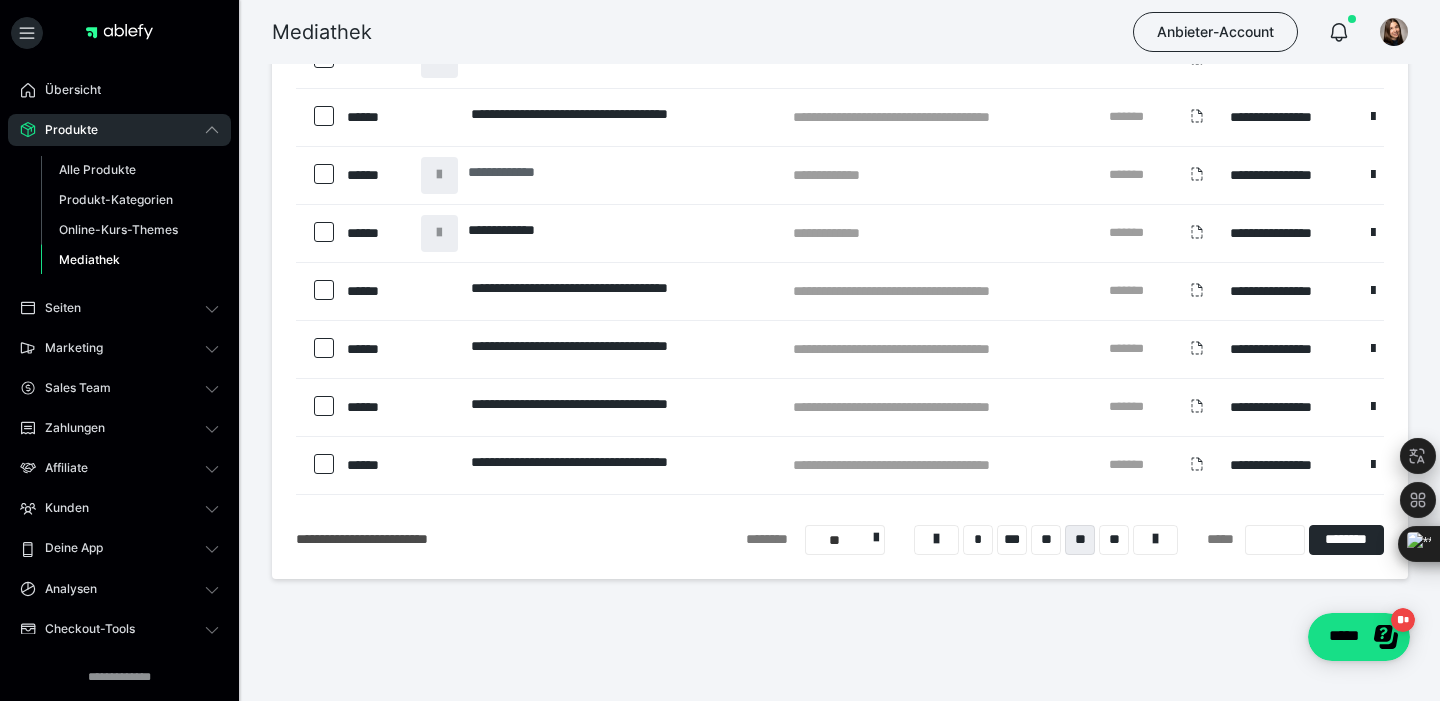 scroll, scrollTop: 0, scrollLeft: 0, axis: both 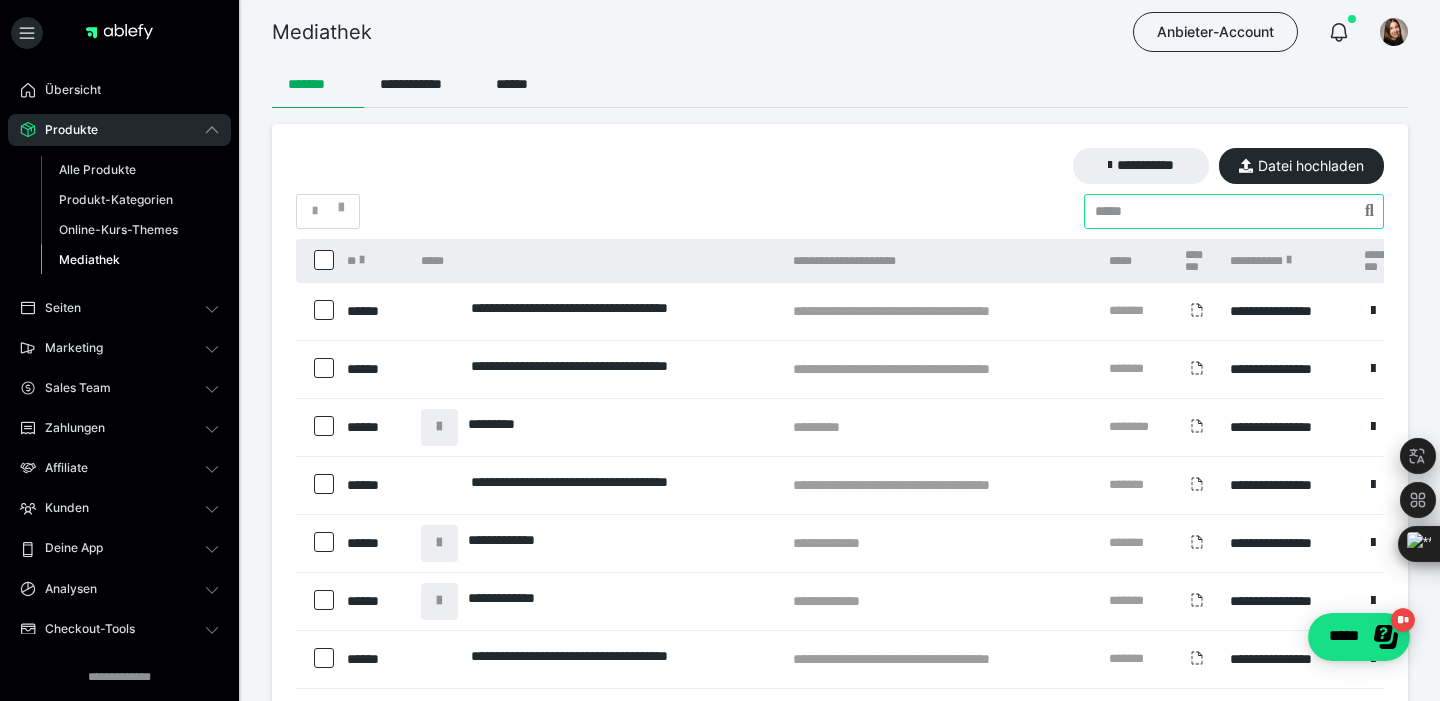 click at bounding box center [1234, 211] 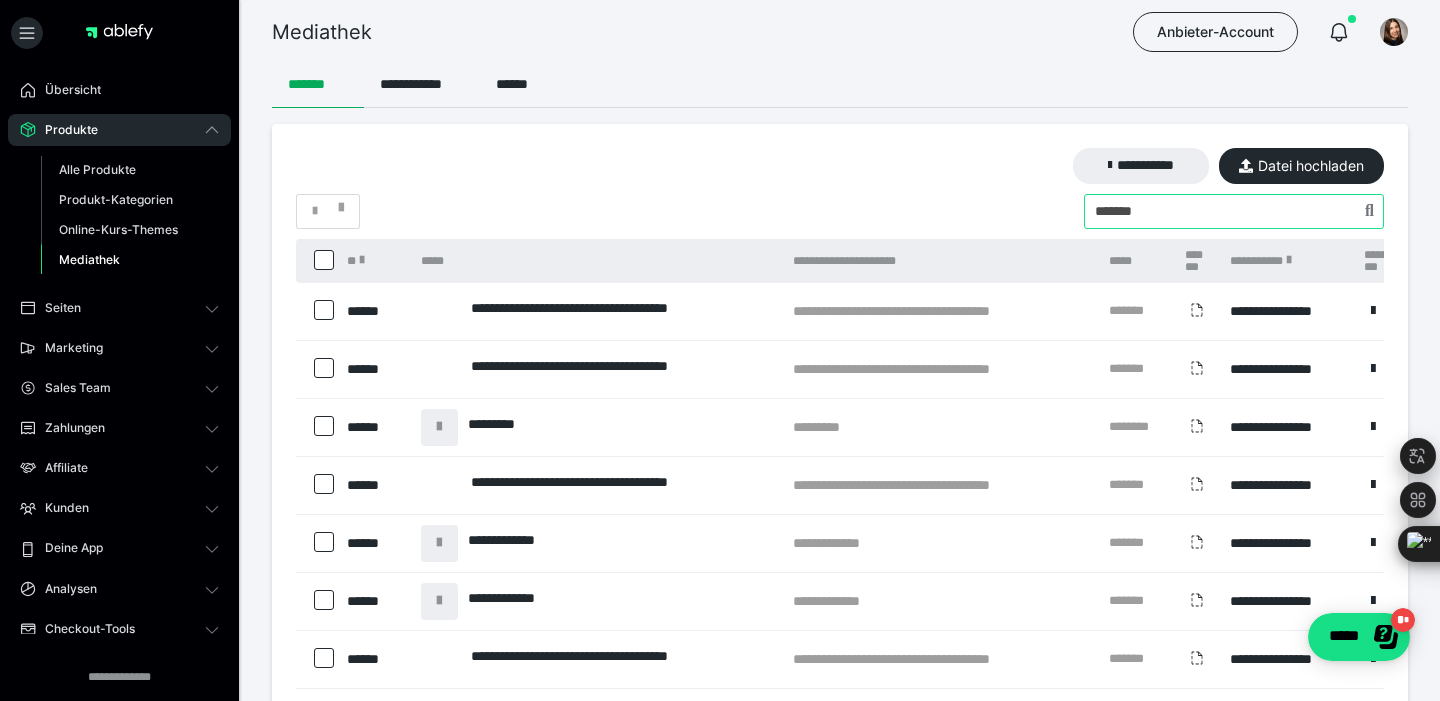 type on "*******" 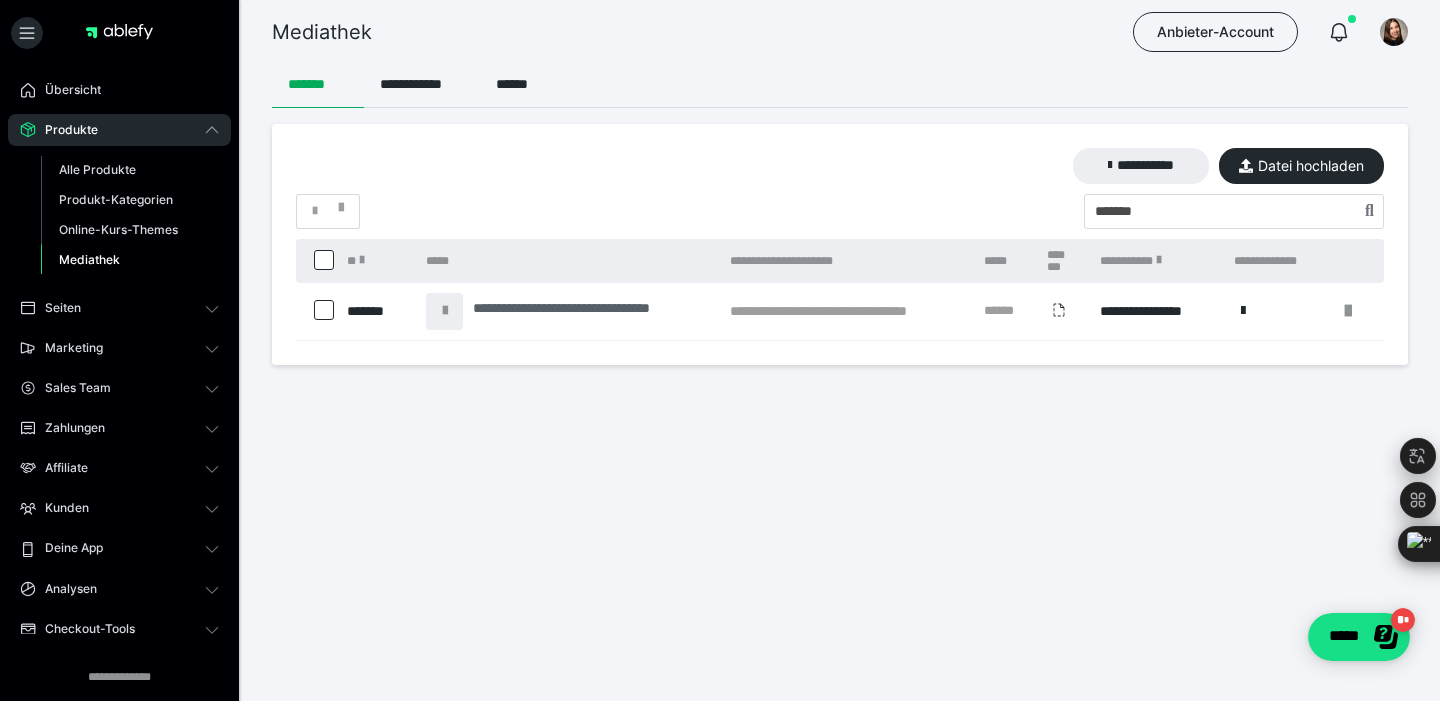 click on "**********" at bounding box center [584, 308] 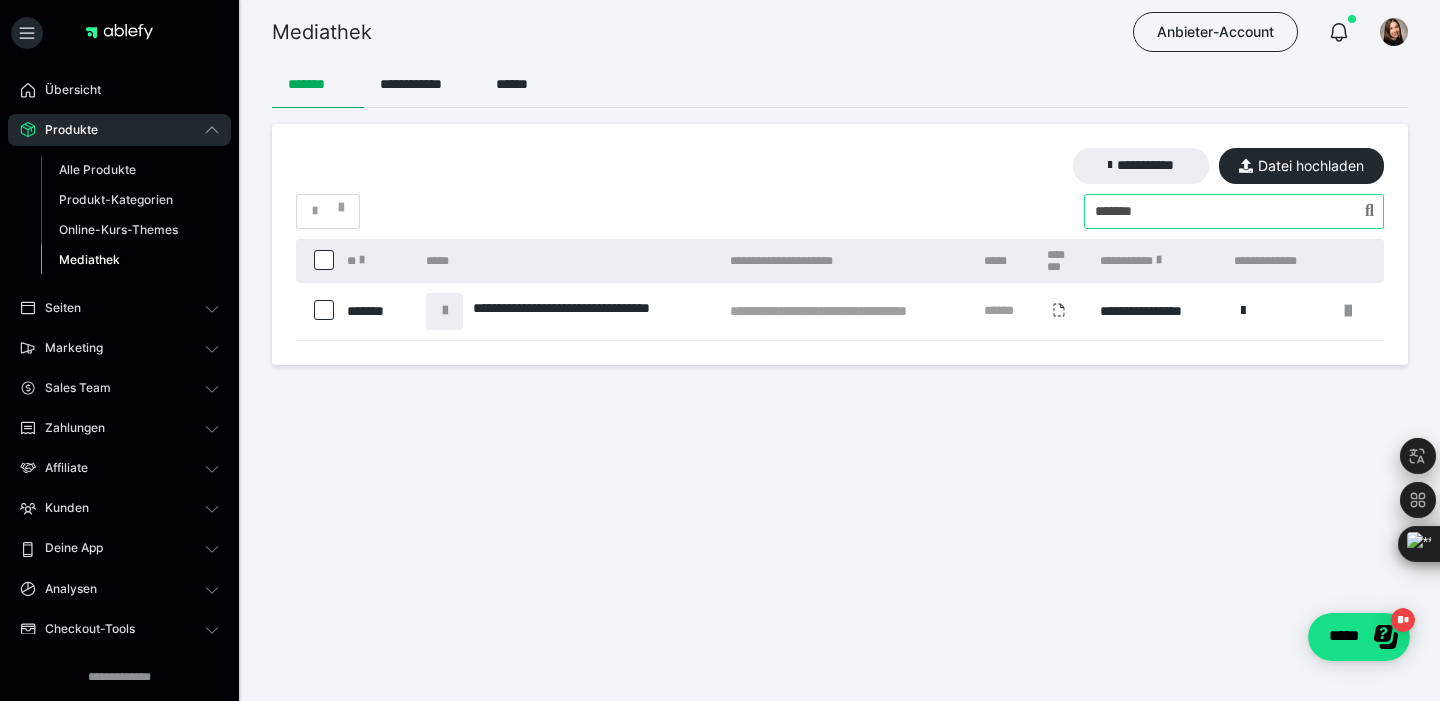 click at bounding box center (1234, 211) 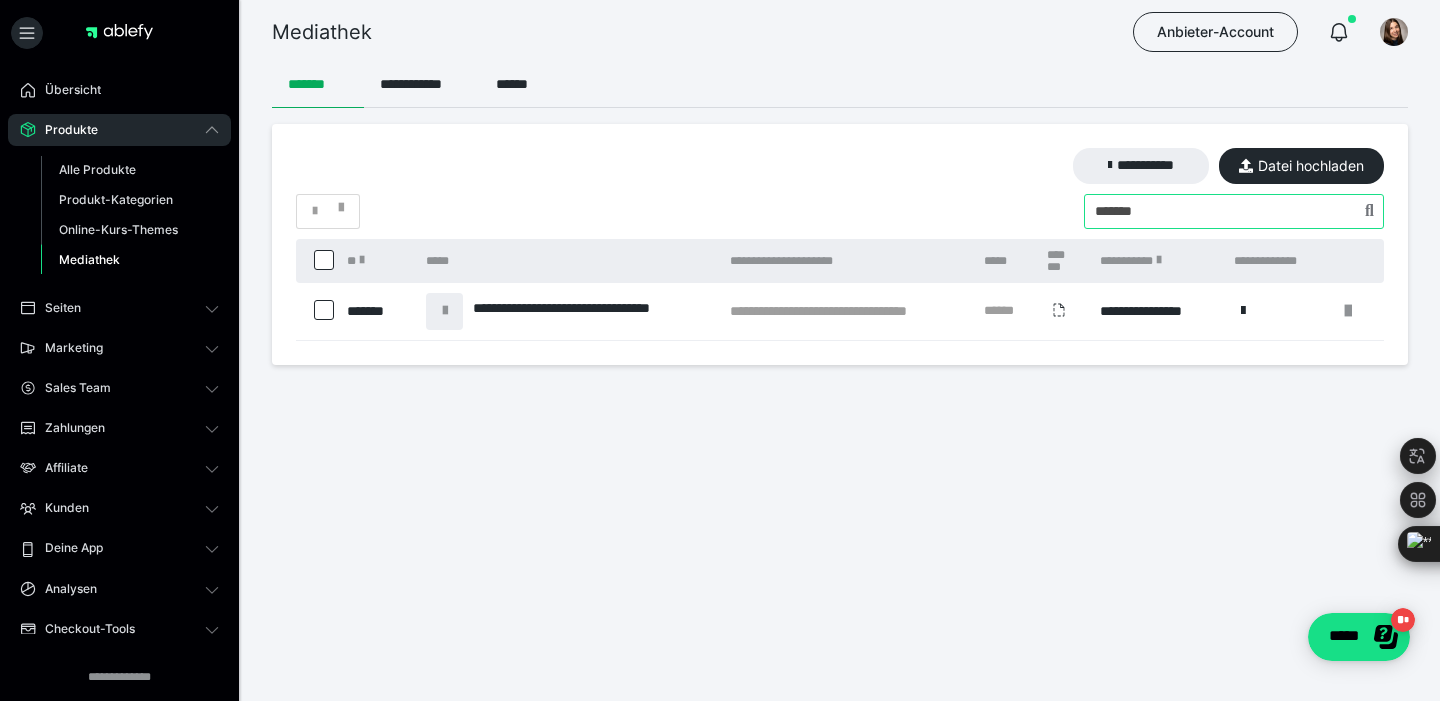 drag, startPoint x: 1179, startPoint y: 210, endPoint x: 1064, endPoint y: 211, distance: 115.00435 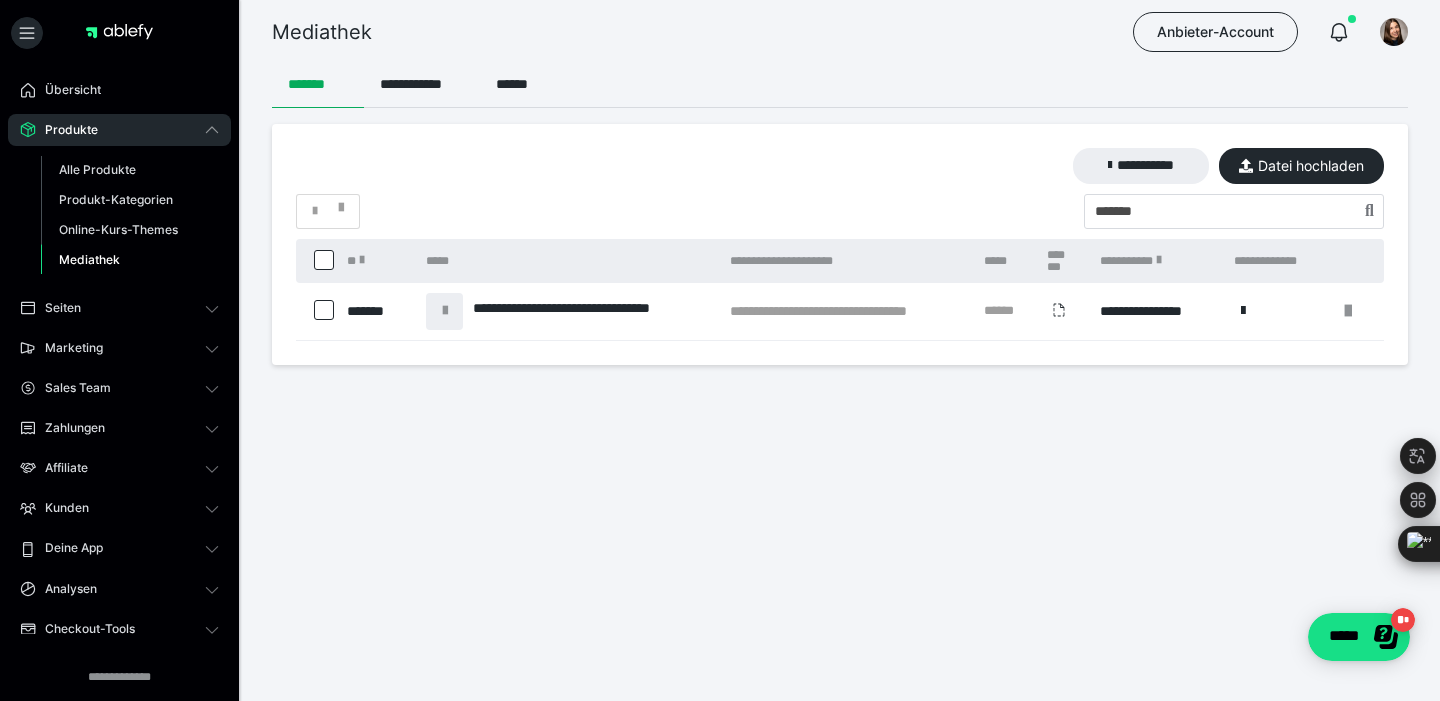 click on "**********" at bounding box center (840, 166) 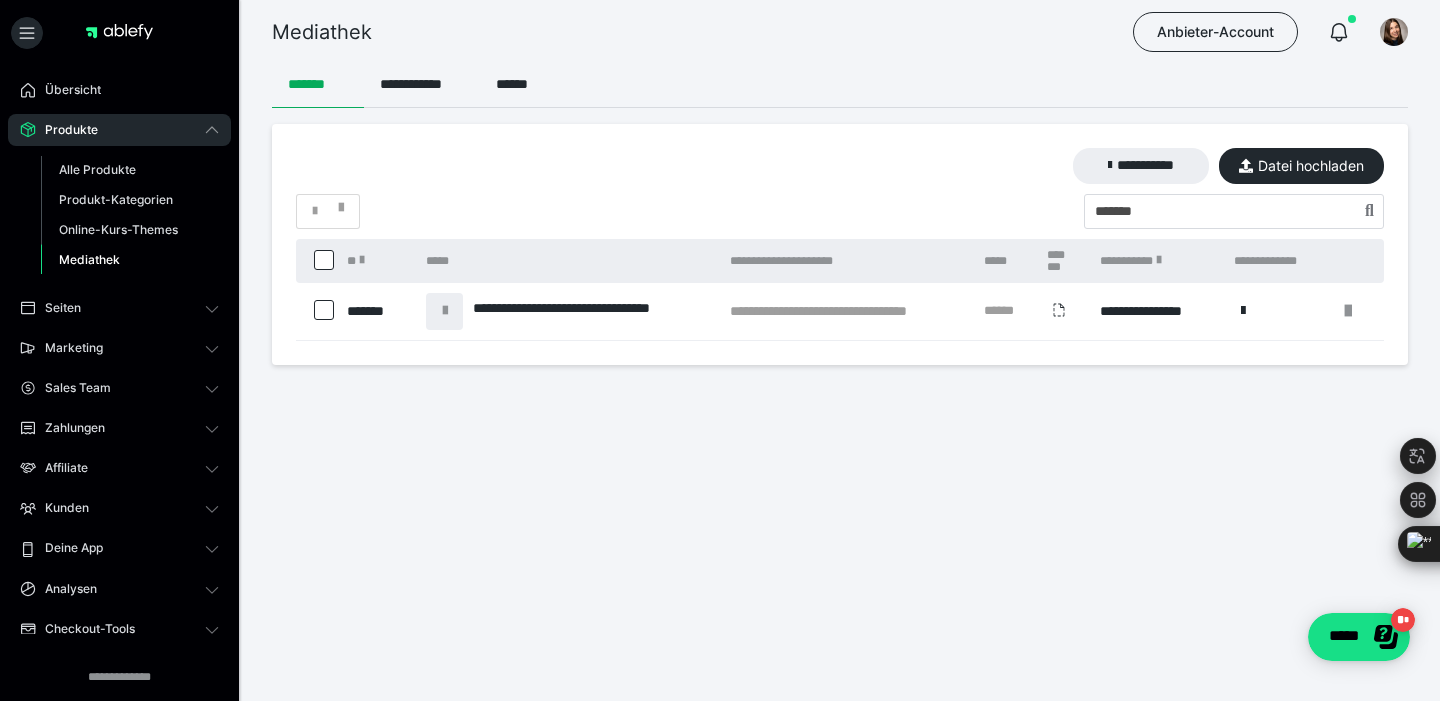 click on "*******" at bounding box center (318, 84) 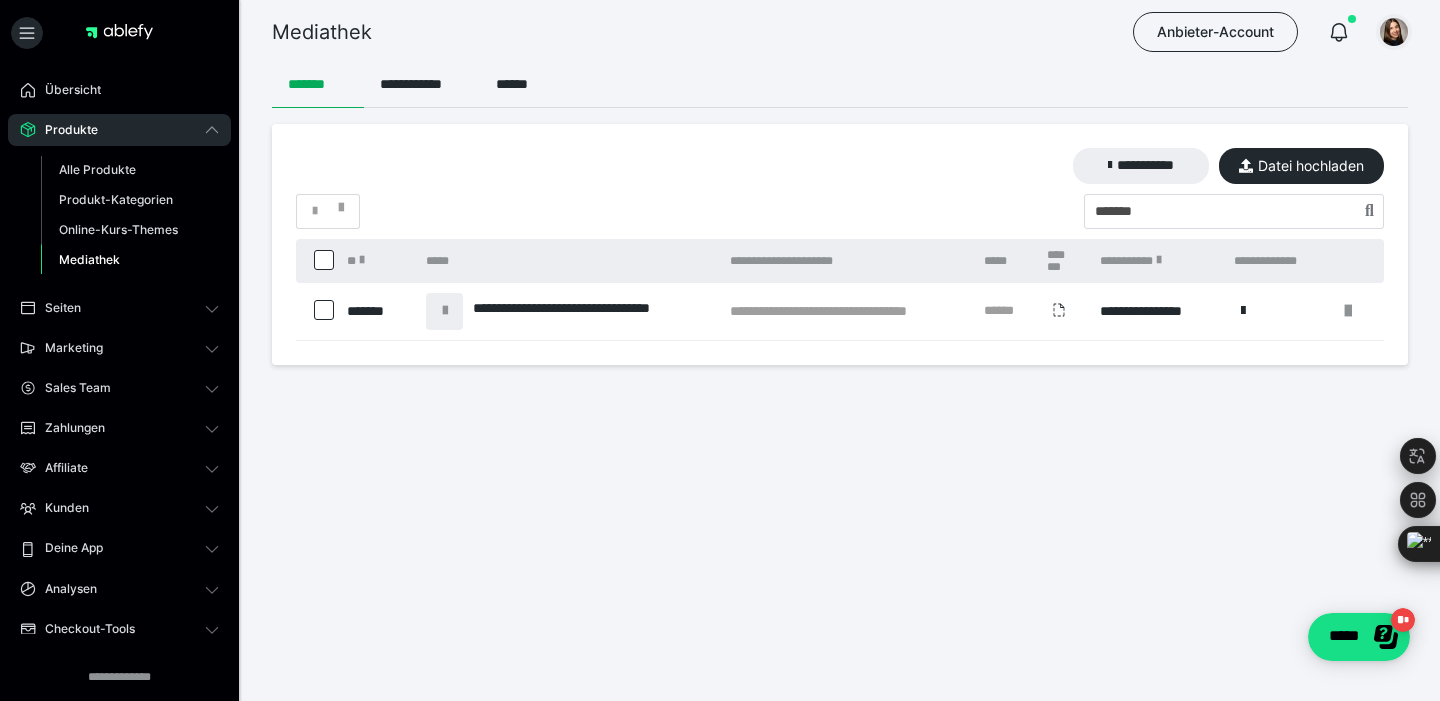 click at bounding box center [1394, 32] 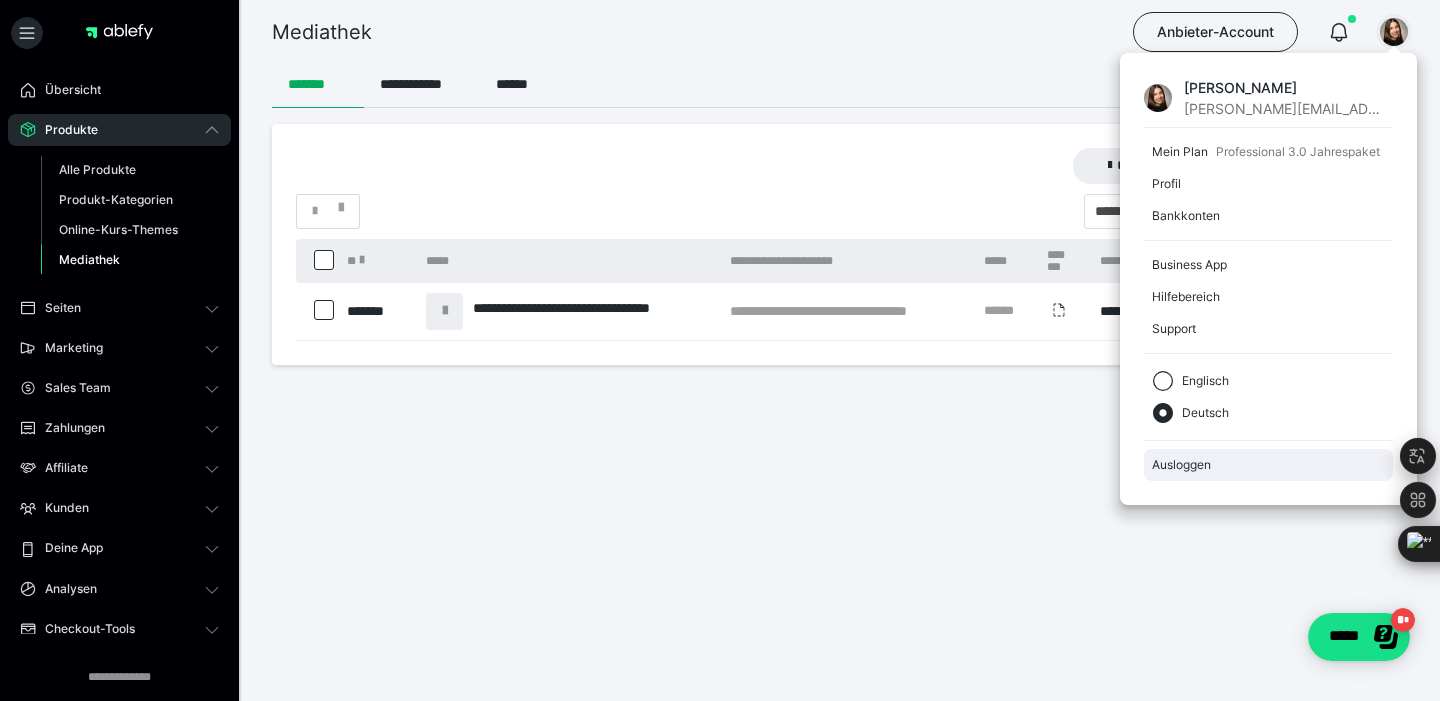 click on "Ausloggen" at bounding box center (1268, 465) 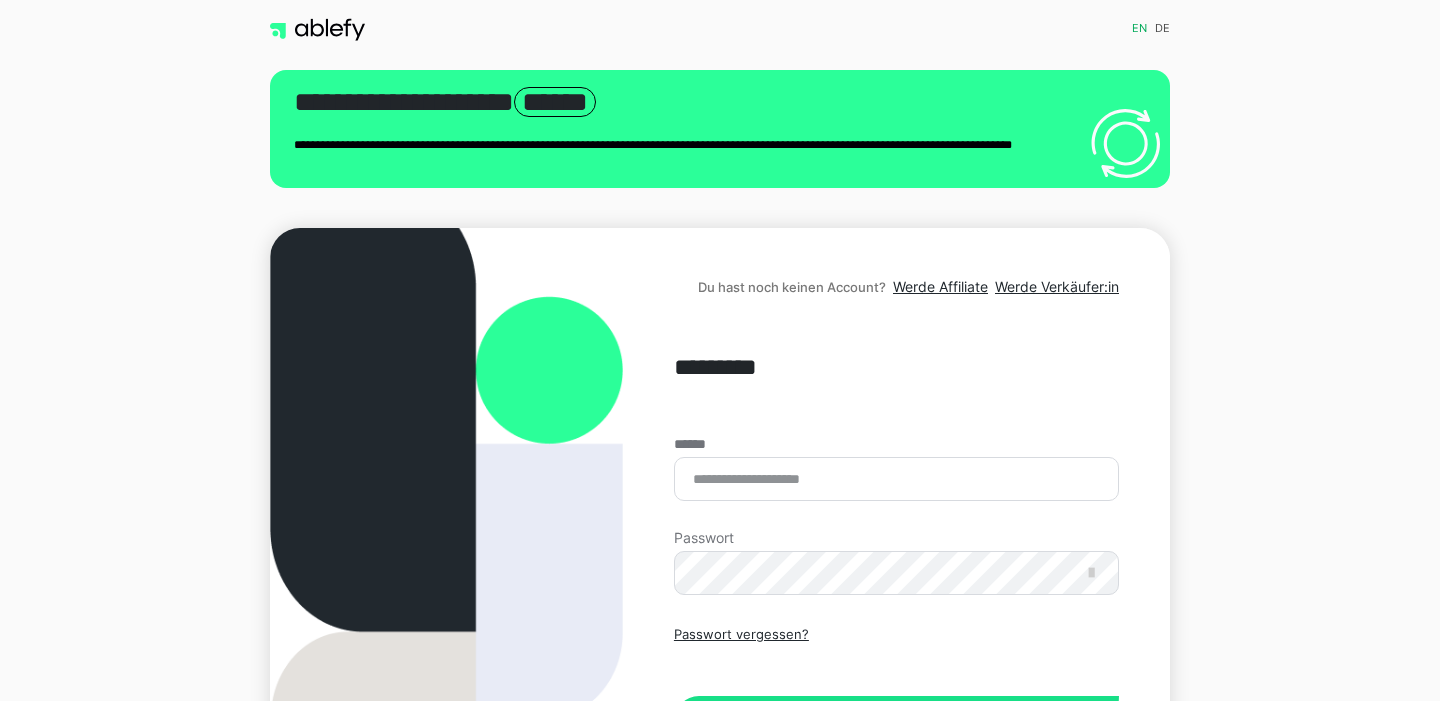 scroll, scrollTop: 0, scrollLeft: 0, axis: both 